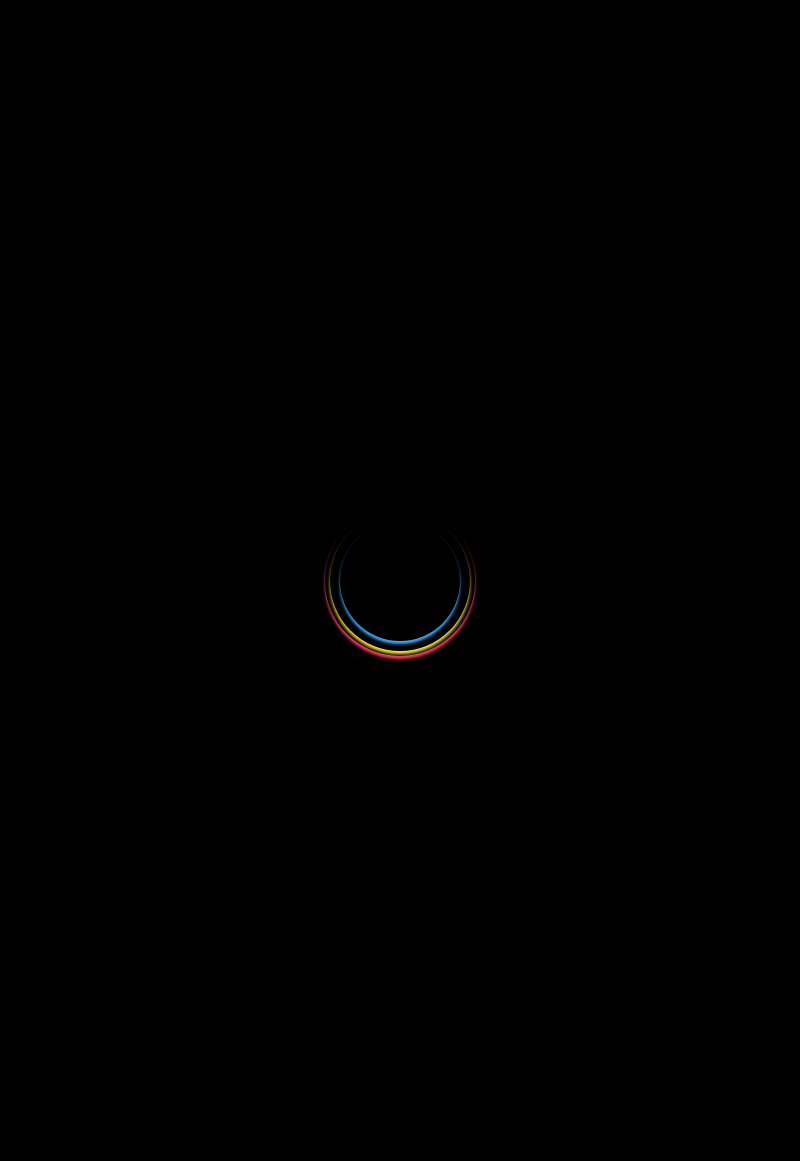 select 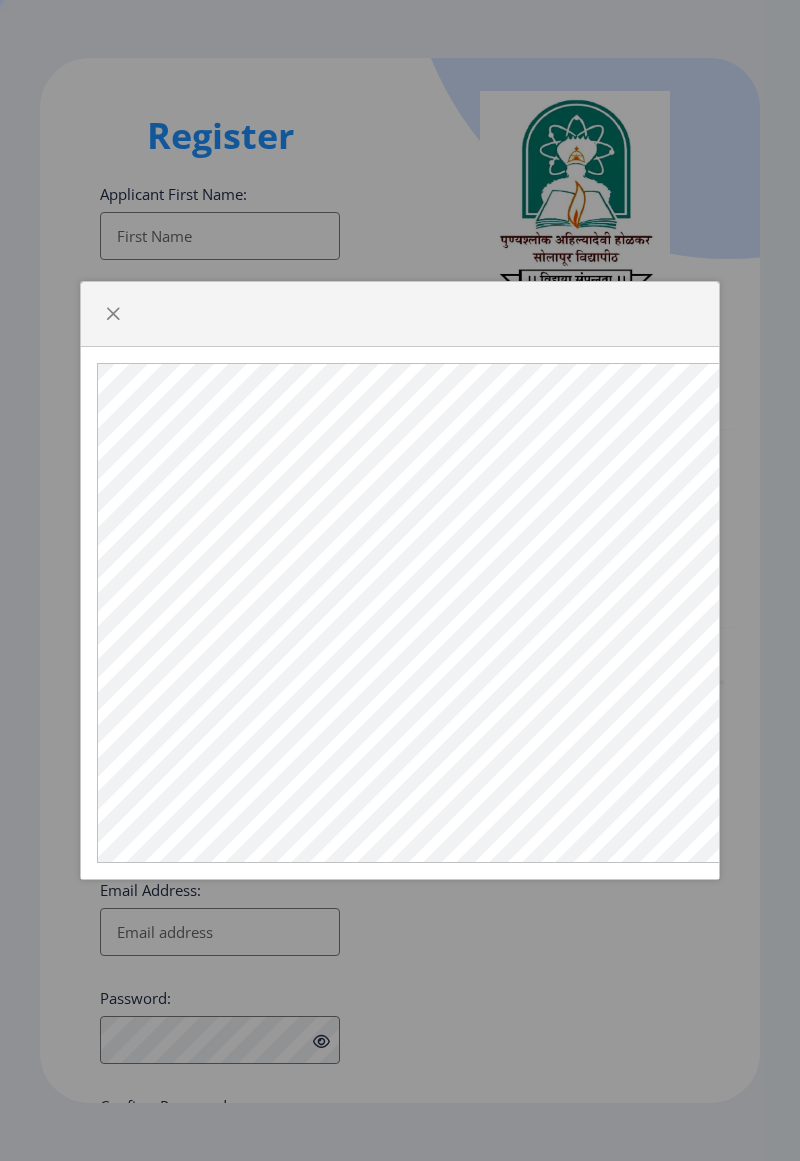 scroll, scrollTop: 0, scrollLeft: 0, axis: both 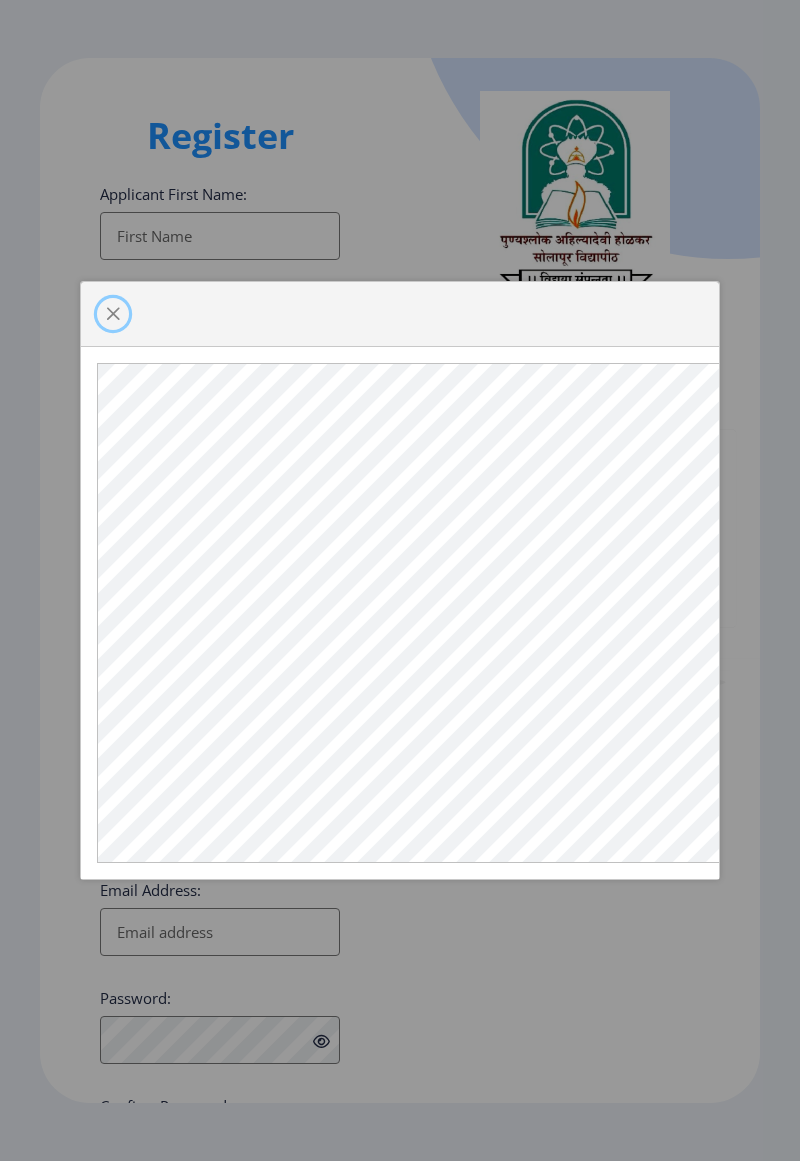click 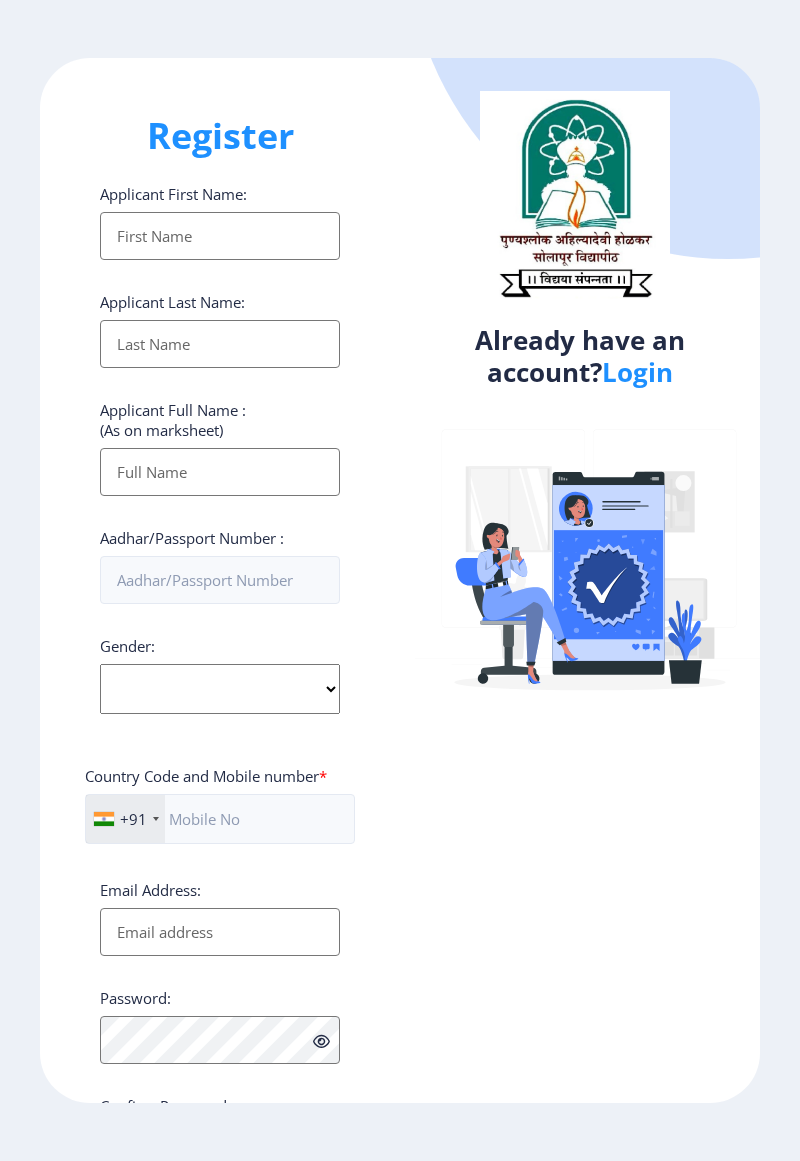 click on "Applicant First Name:" at bounding box center [220, 236] 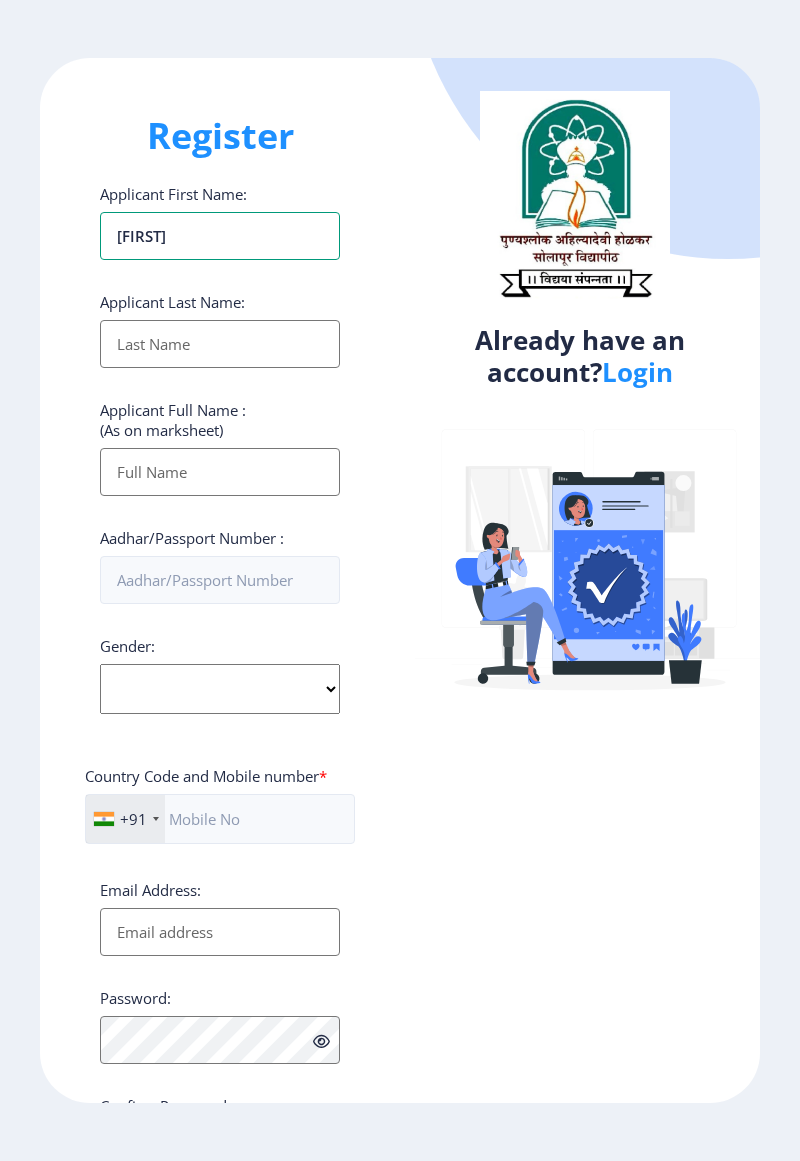 type on "[FIRST]" 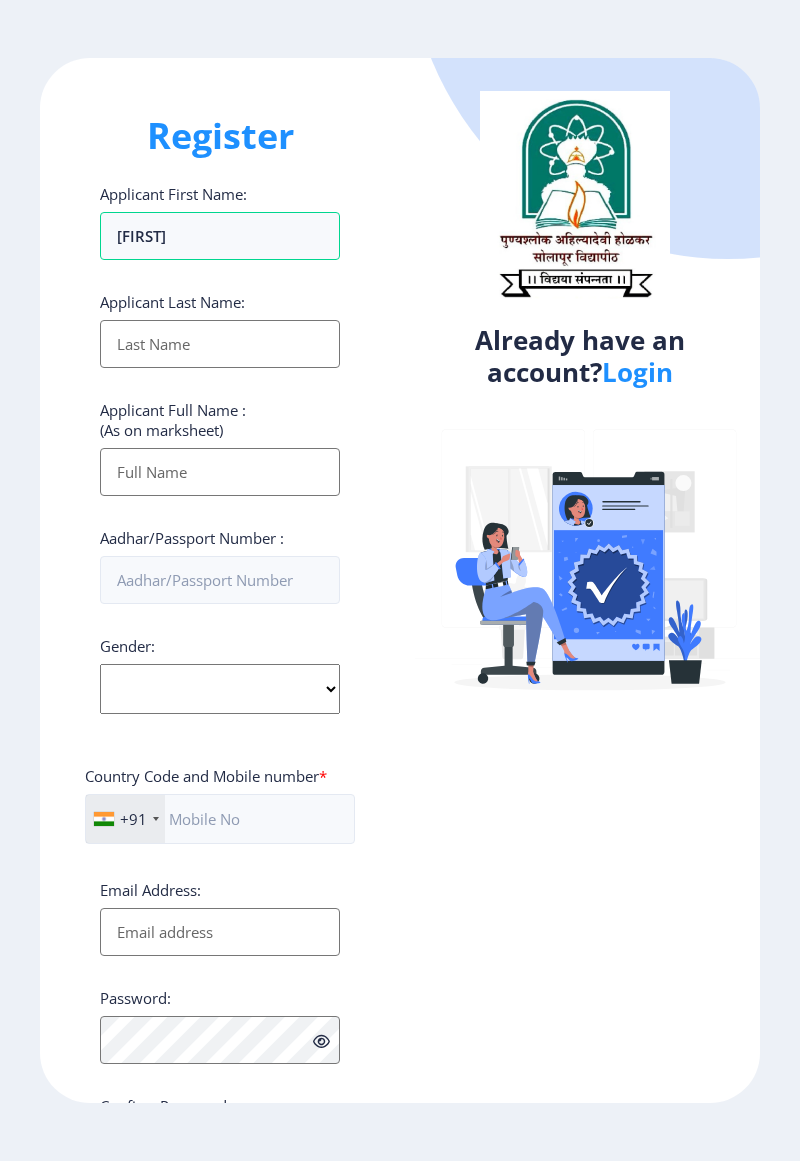 click on "Applicant First Name:" at bounding box center [220, 344] 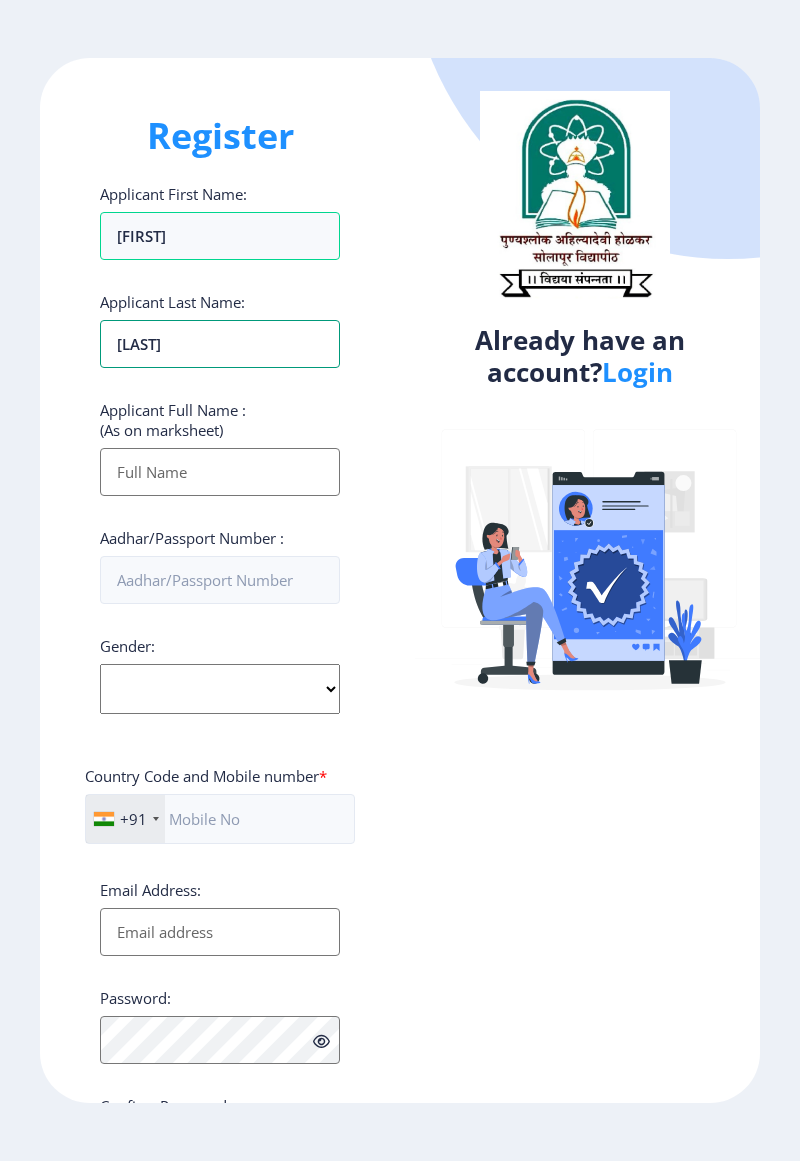 type on "[LAST]" 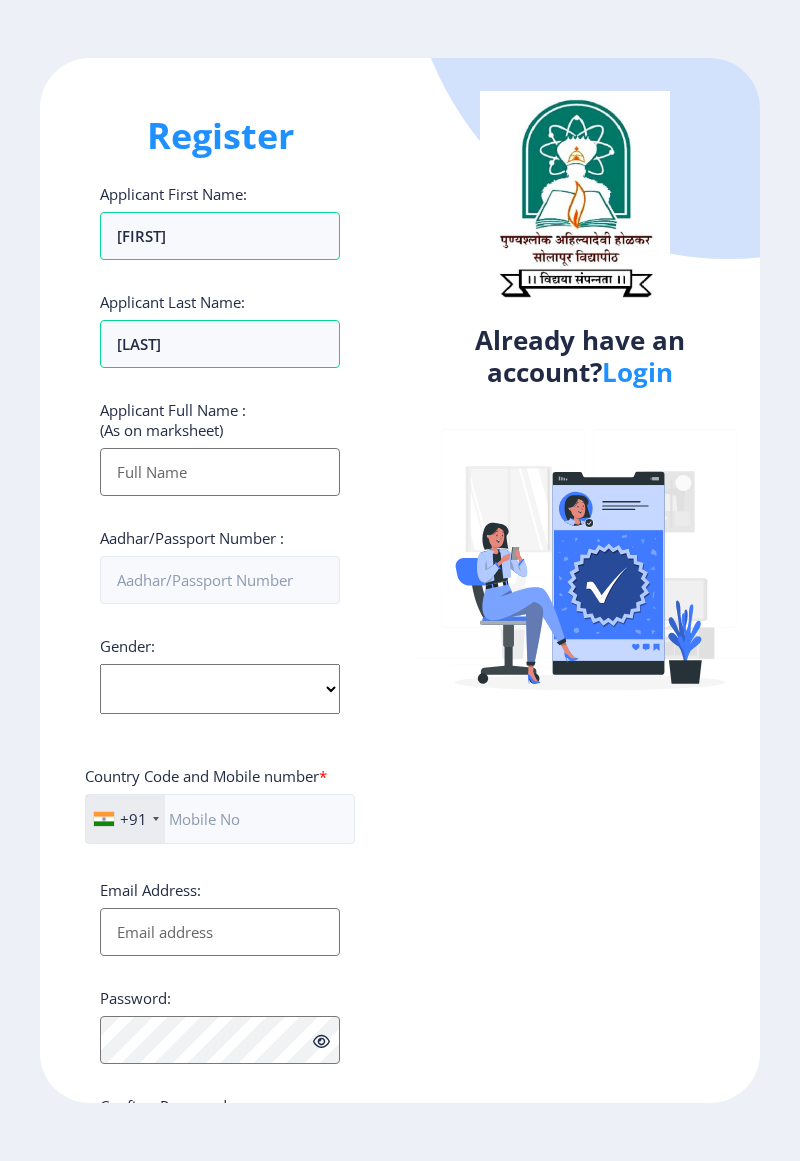 click on "Applicant First Name:" at bounding box center [220, 472] 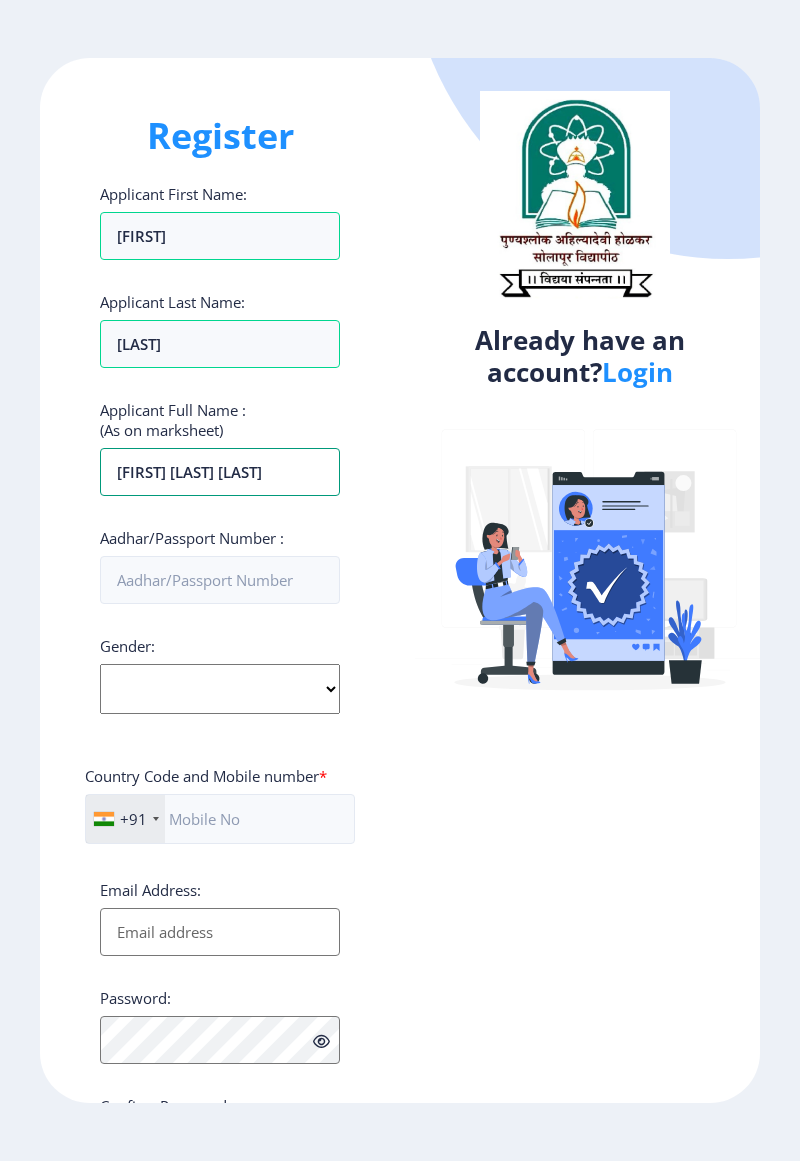 scroll, scrollTop: 0, scrollLeft: 10, axis: horizontal 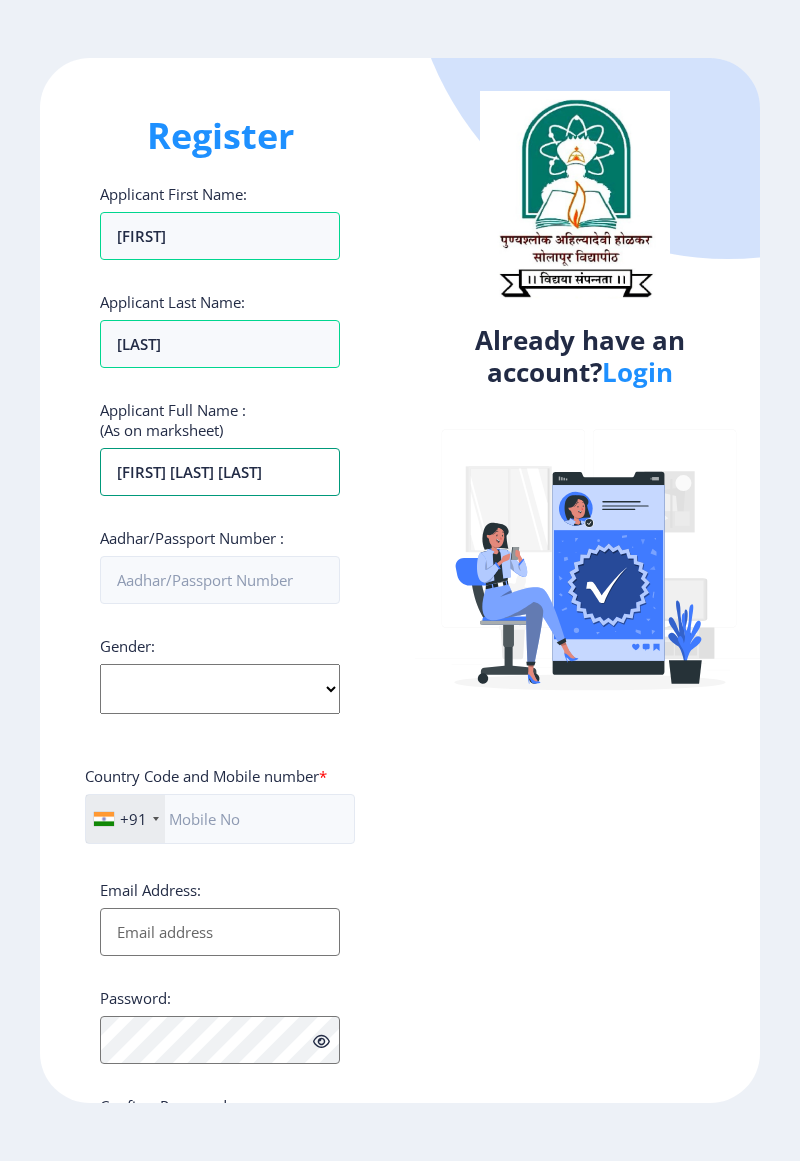 type on "[FIRST] [LAST] [LAST]" 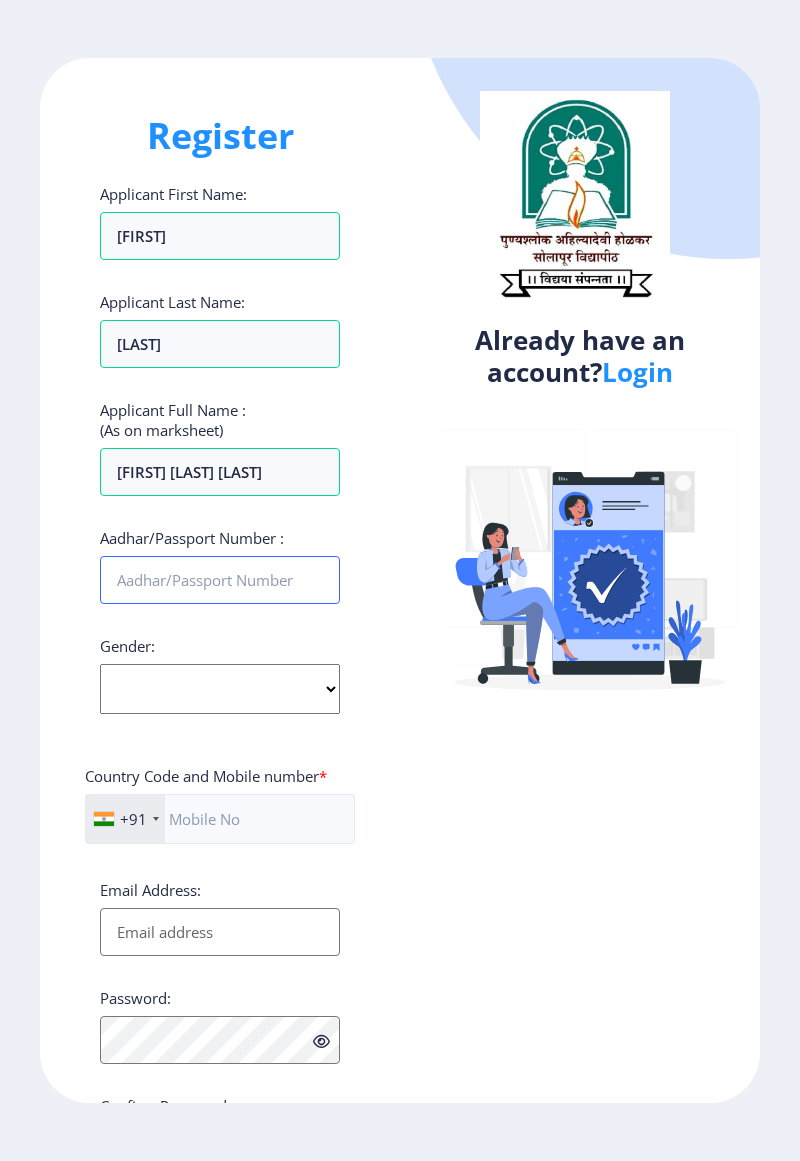 click on "Aadhar/Passport Number :" at bounding box center (220, 580) 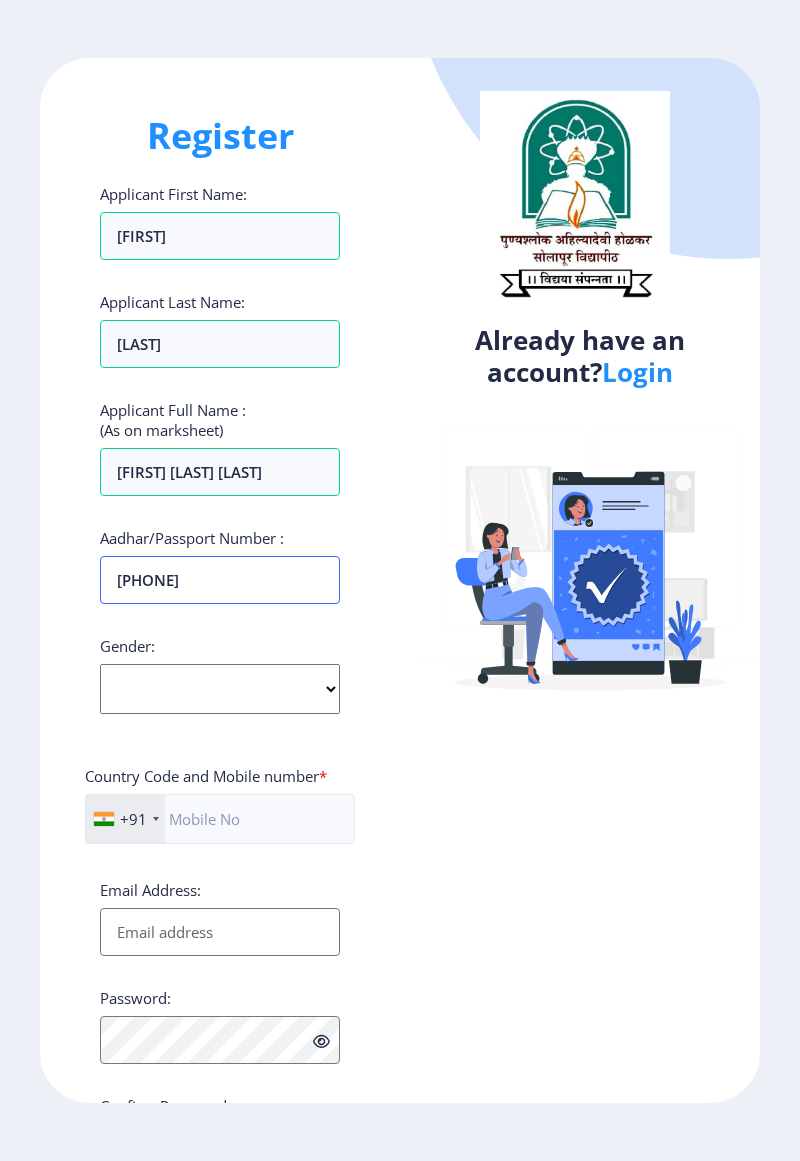 scroll, scrollTop: 70, scrollLeft: 0, axis: vertical 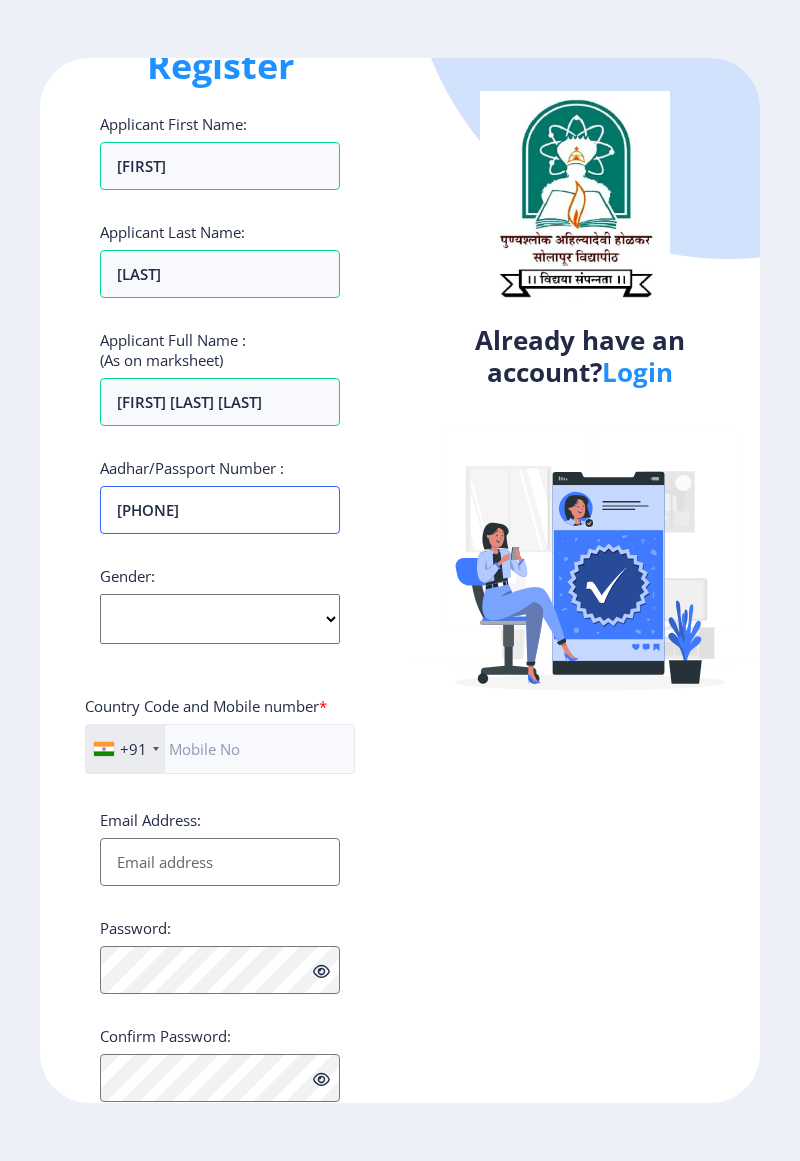 type on "[PHONE]" 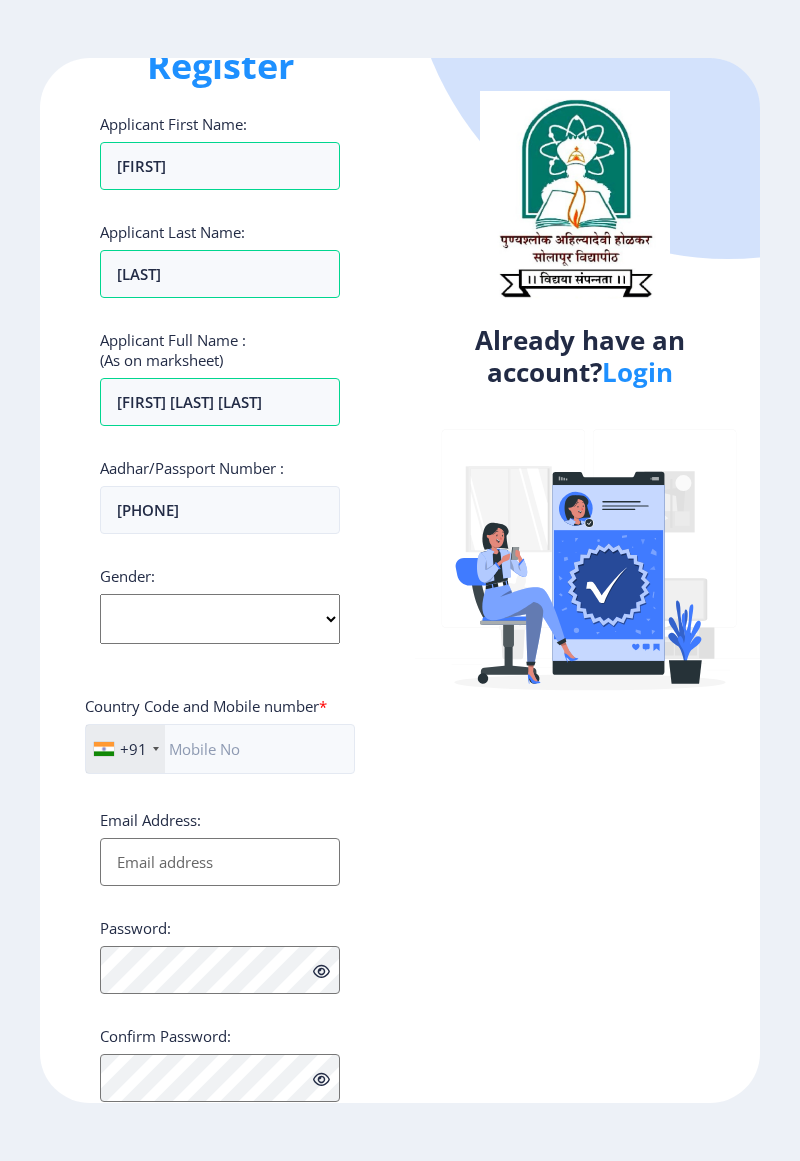 click on "Select Gender Male Female Other" 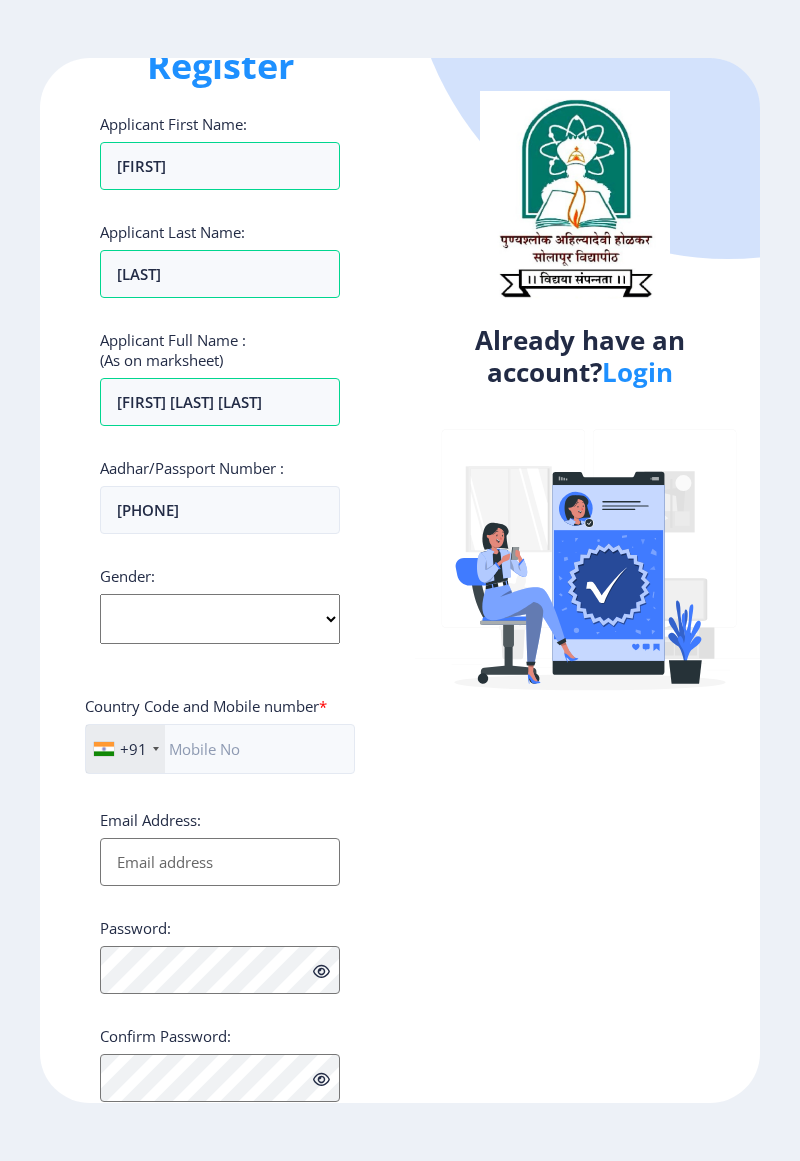 select on "Female" 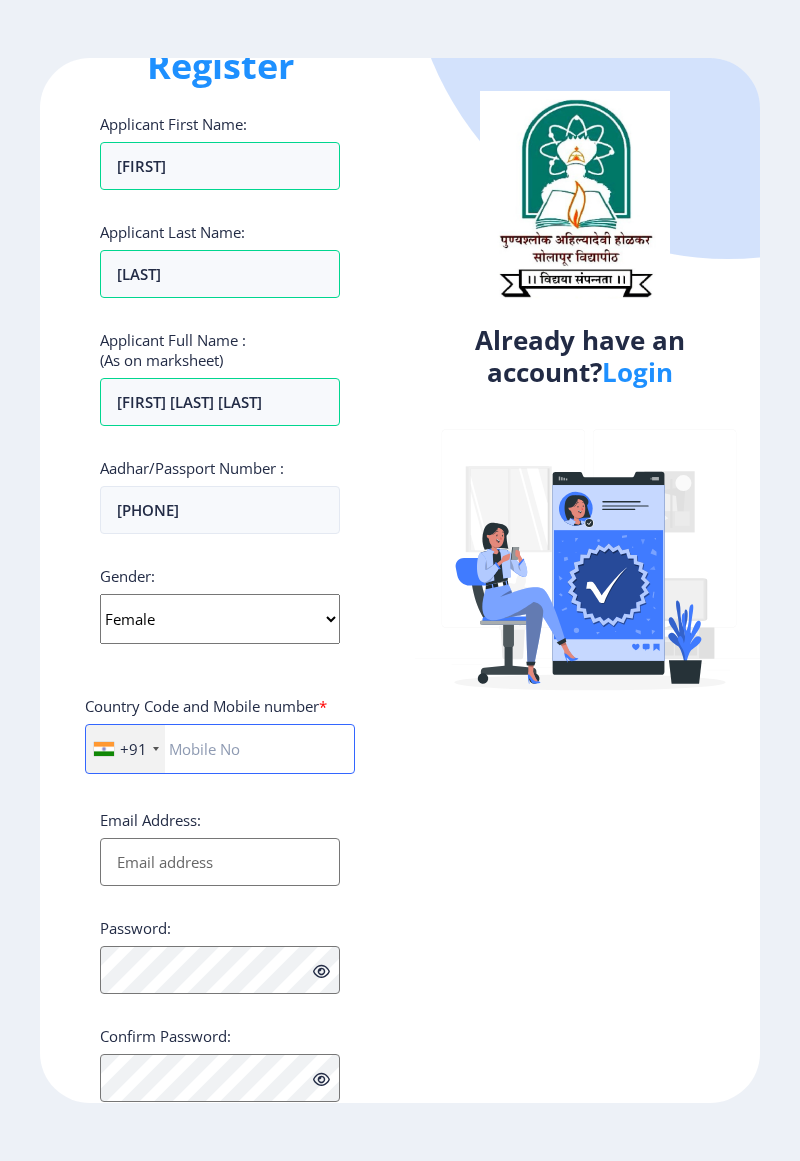 click 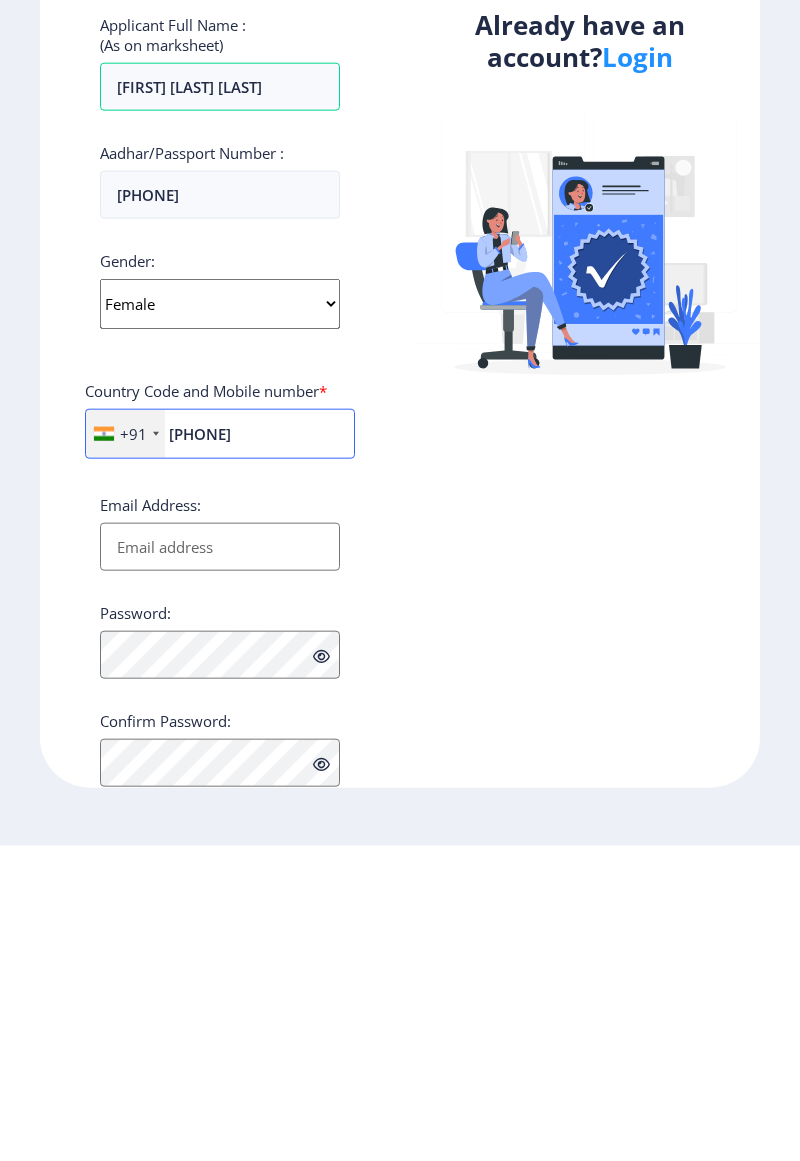 type on "[PHONE]" 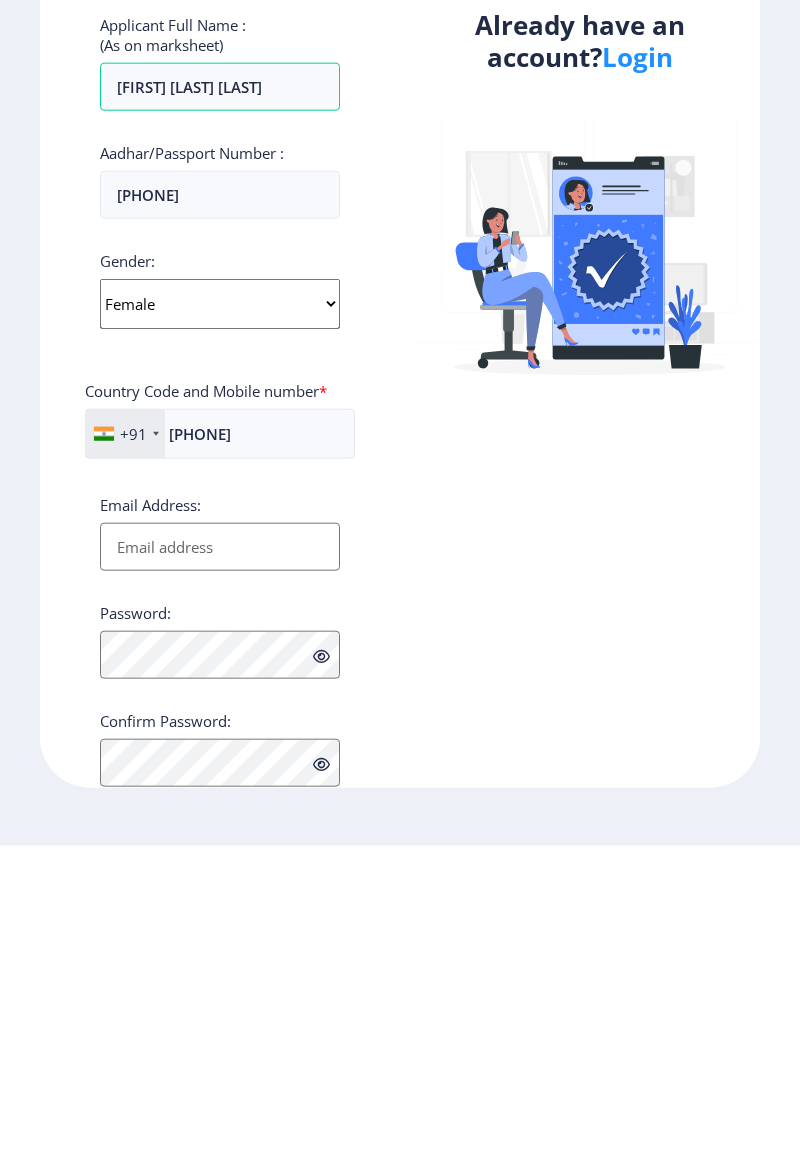 click on "Email Address:" at bounding box center (220, 862) 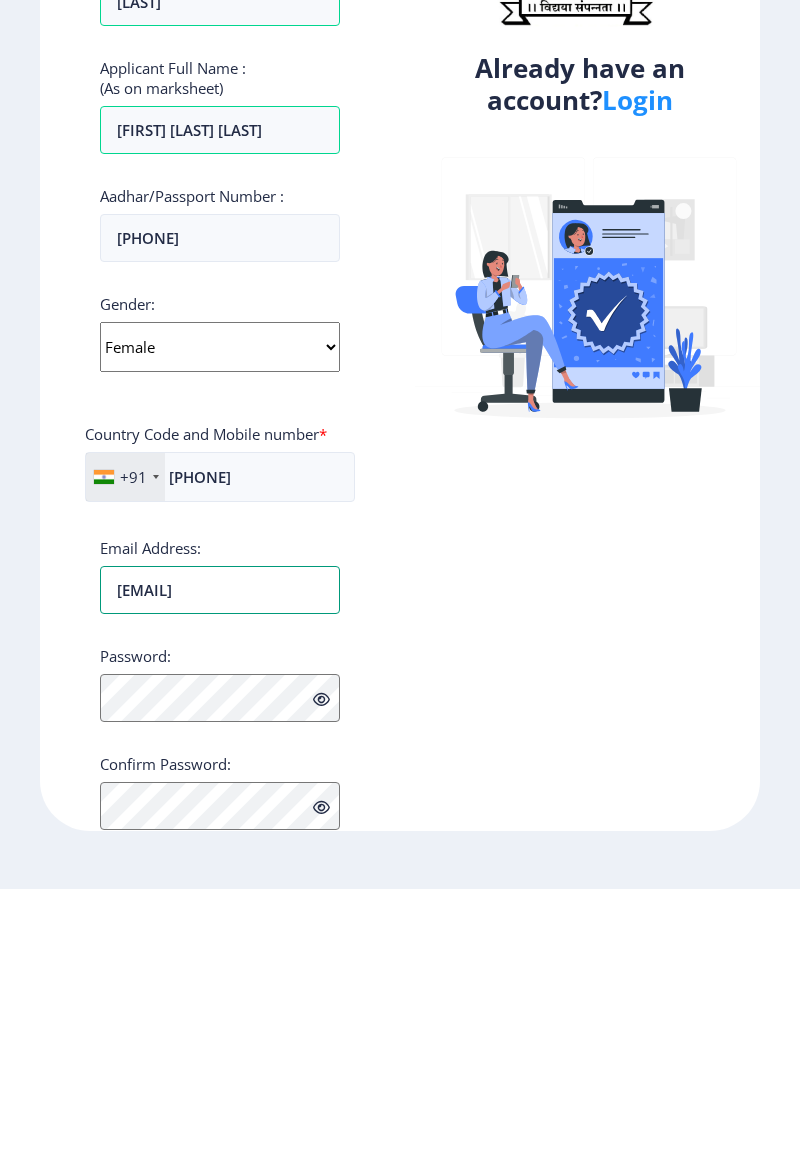 scroll, scrollTop: 0, scrollLeft: 8, axis: horizontal 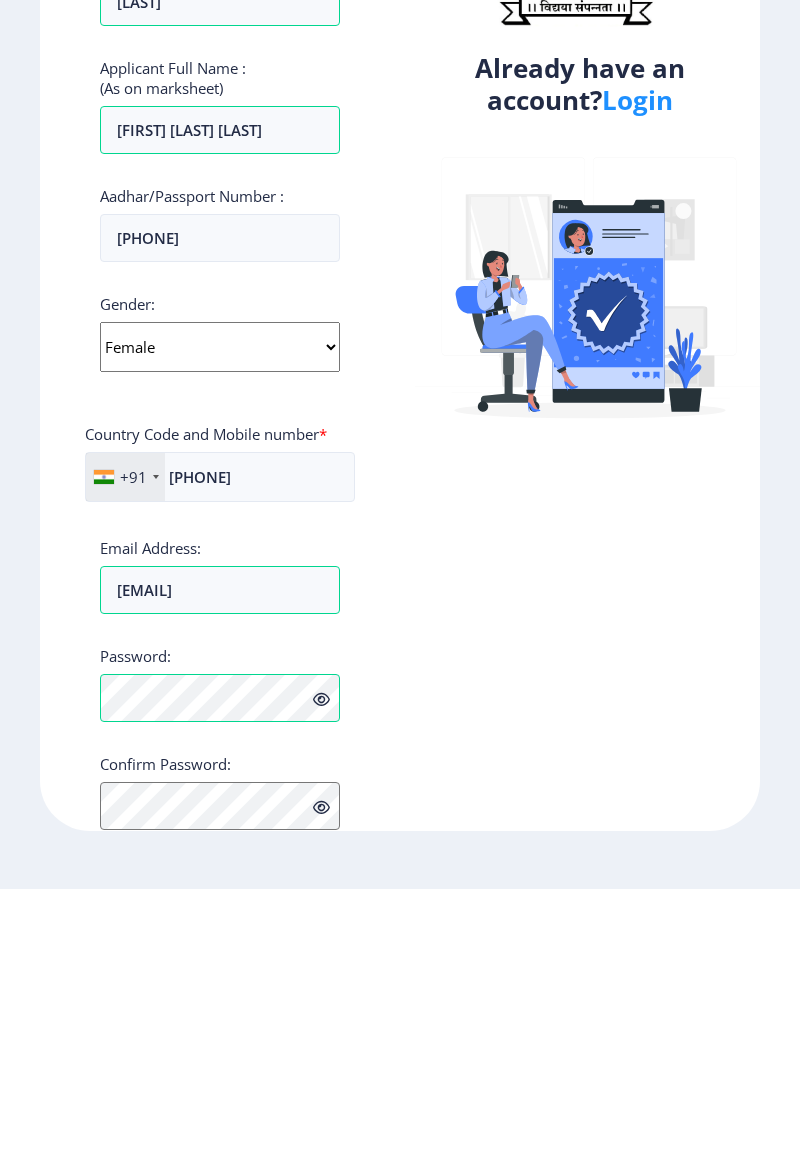 click 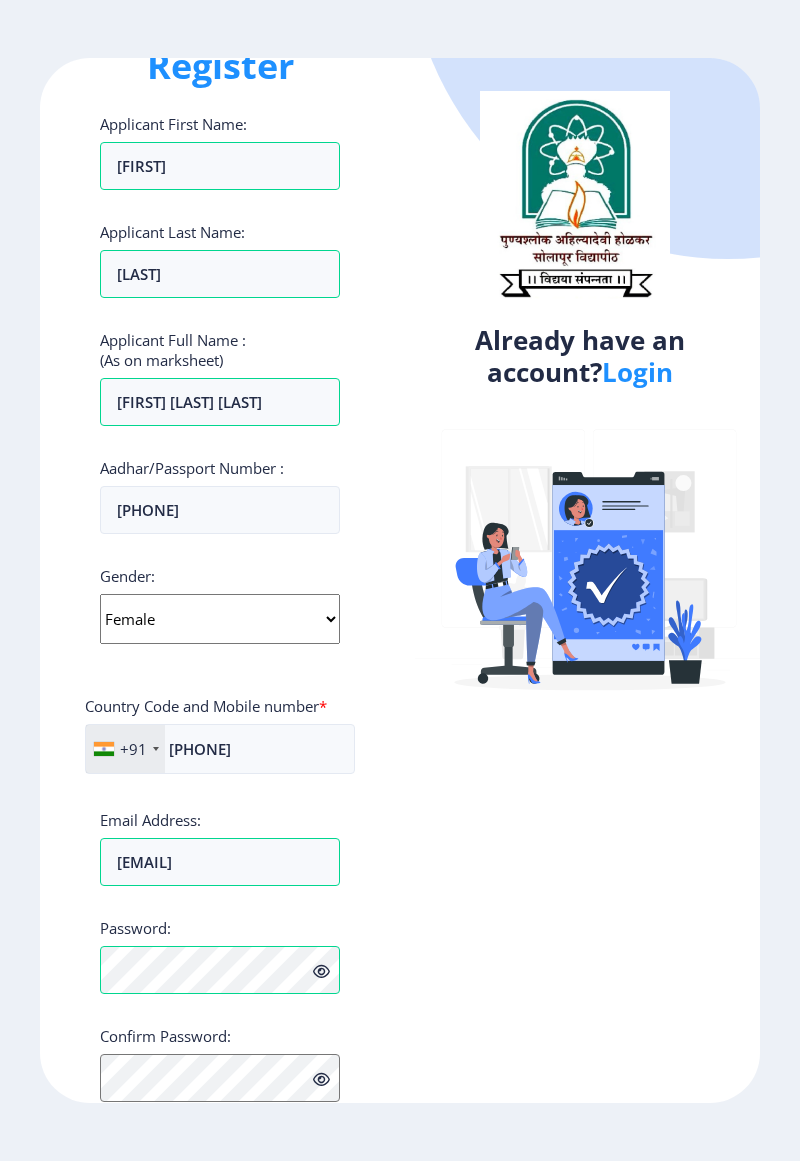 scroll, scrollTop: 110, scrollLeft: 0, axis: vertical 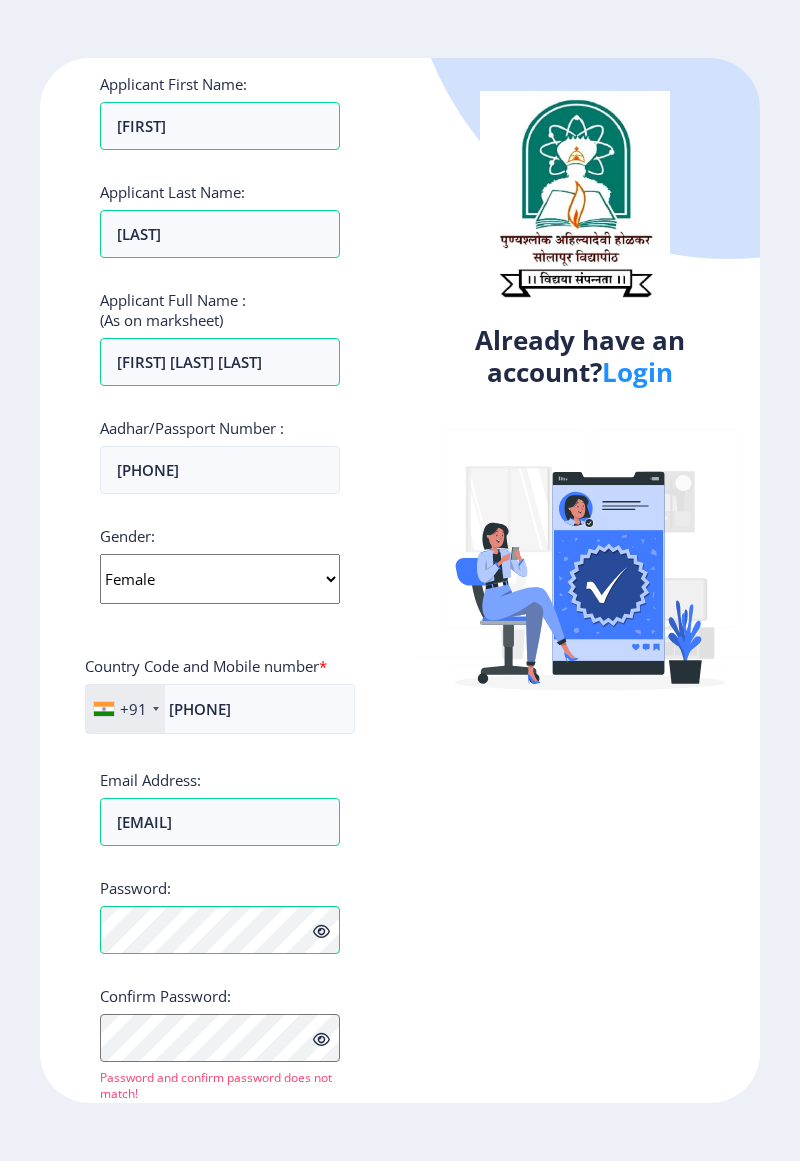 click 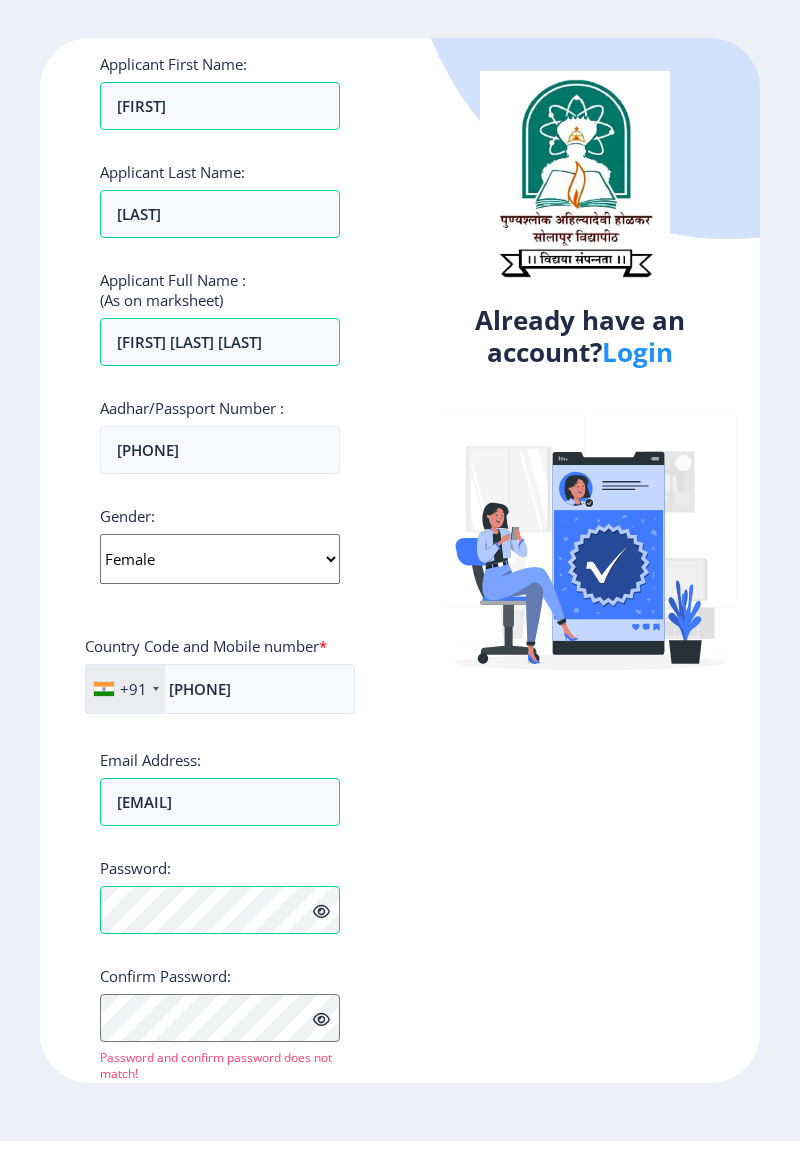 scroll, scrollTop: 64, scrollLeft: 0, axis: vertical 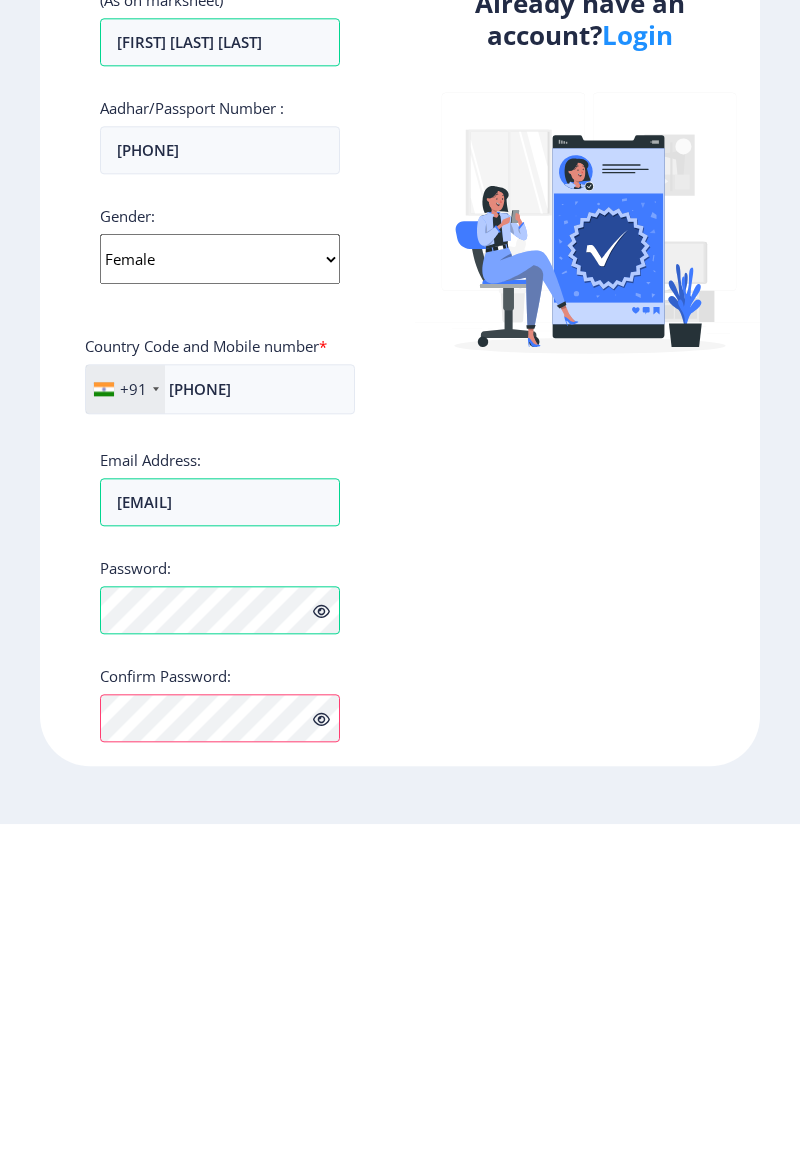 click on "Proceed" 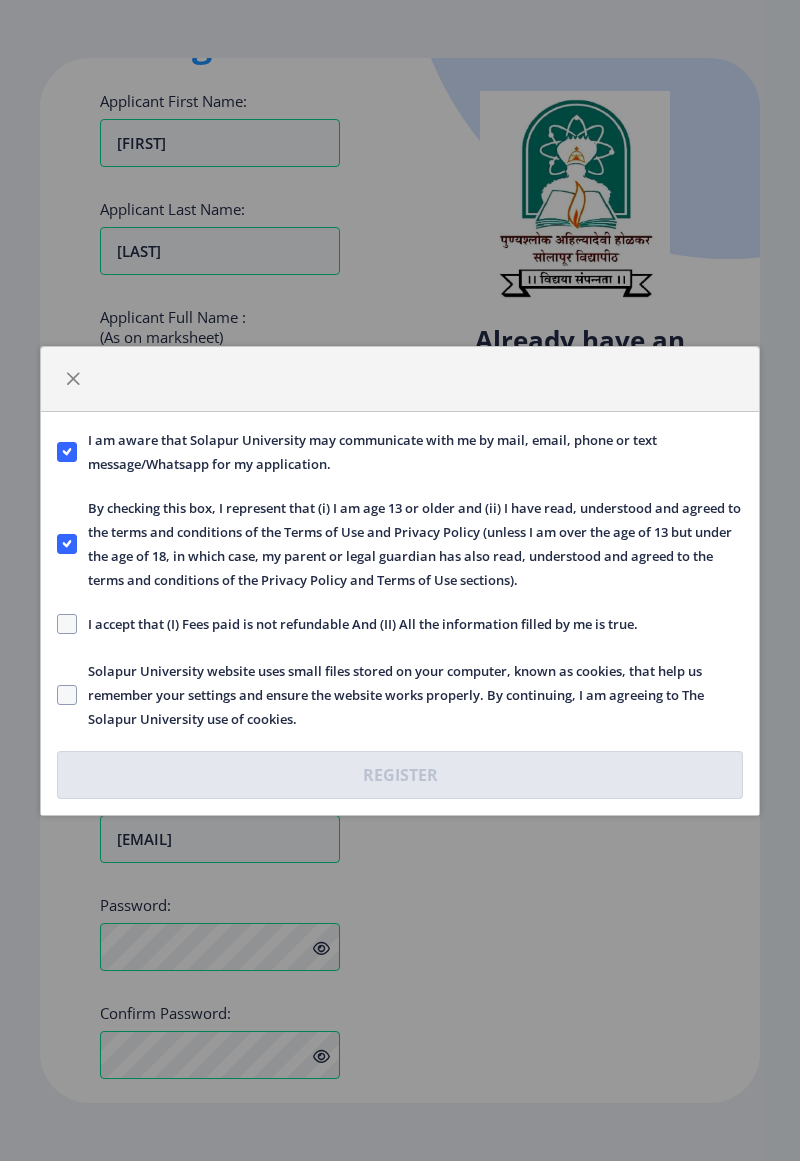 scroll, scrollTop: 110, scrollLeft: 0, axis: vertical 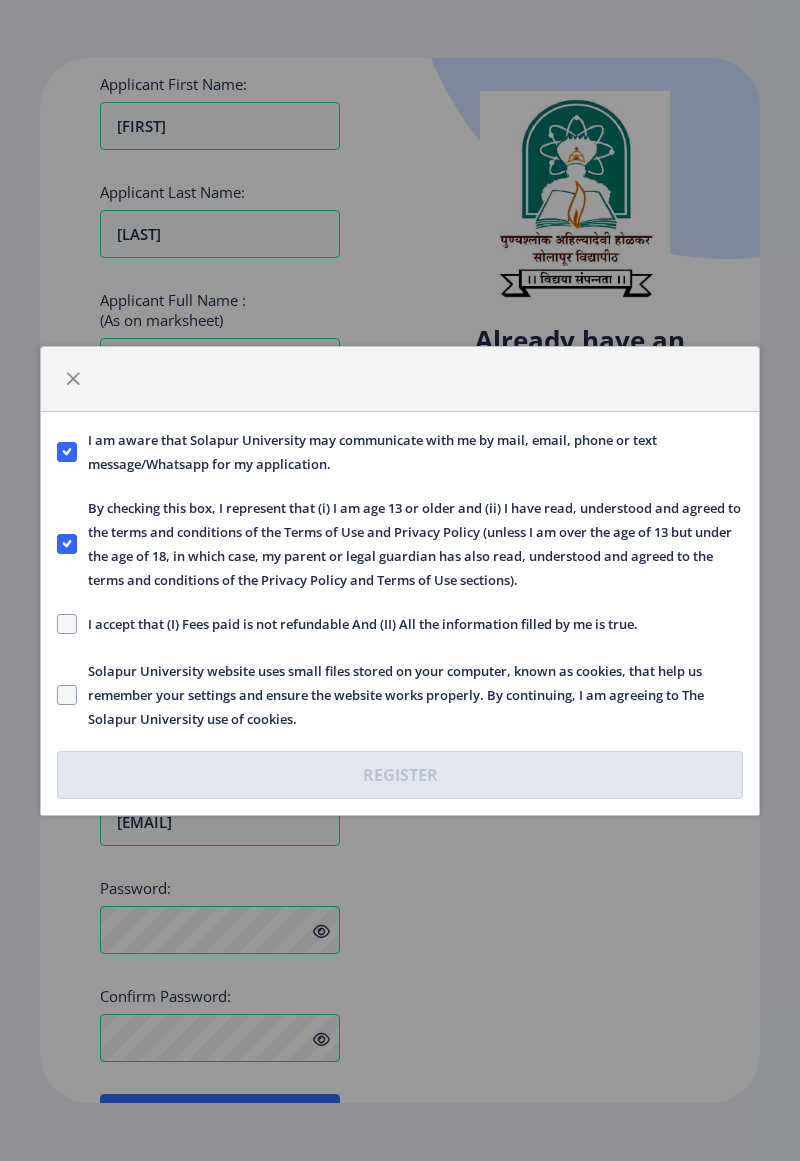 click 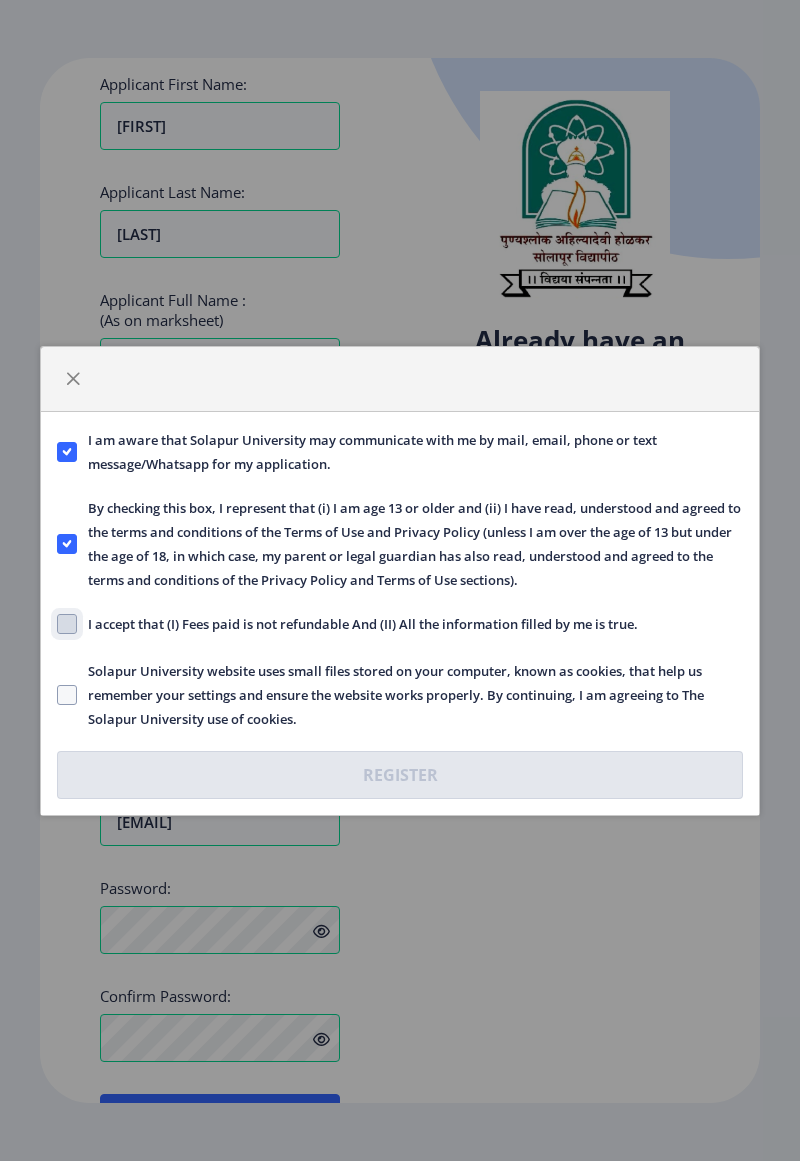 click on "I accept that (I) Fees paid is not refundable And (II) All the information filled by me is true." 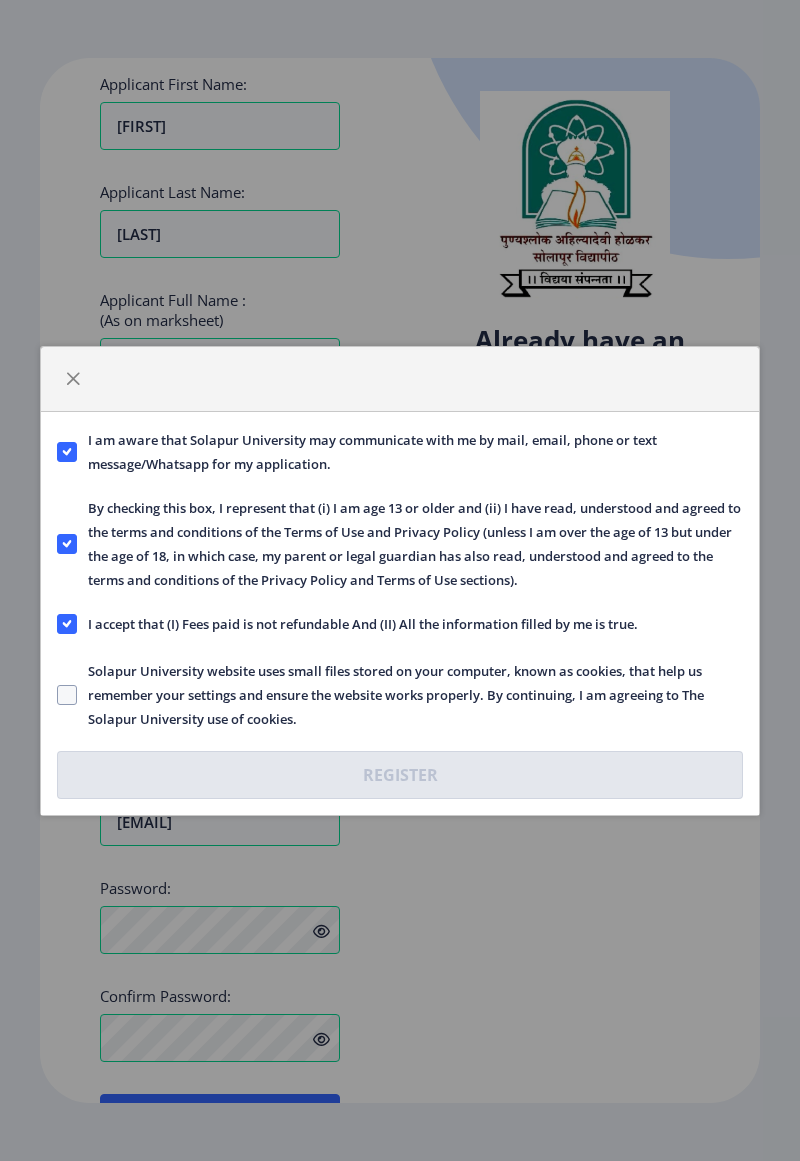 click 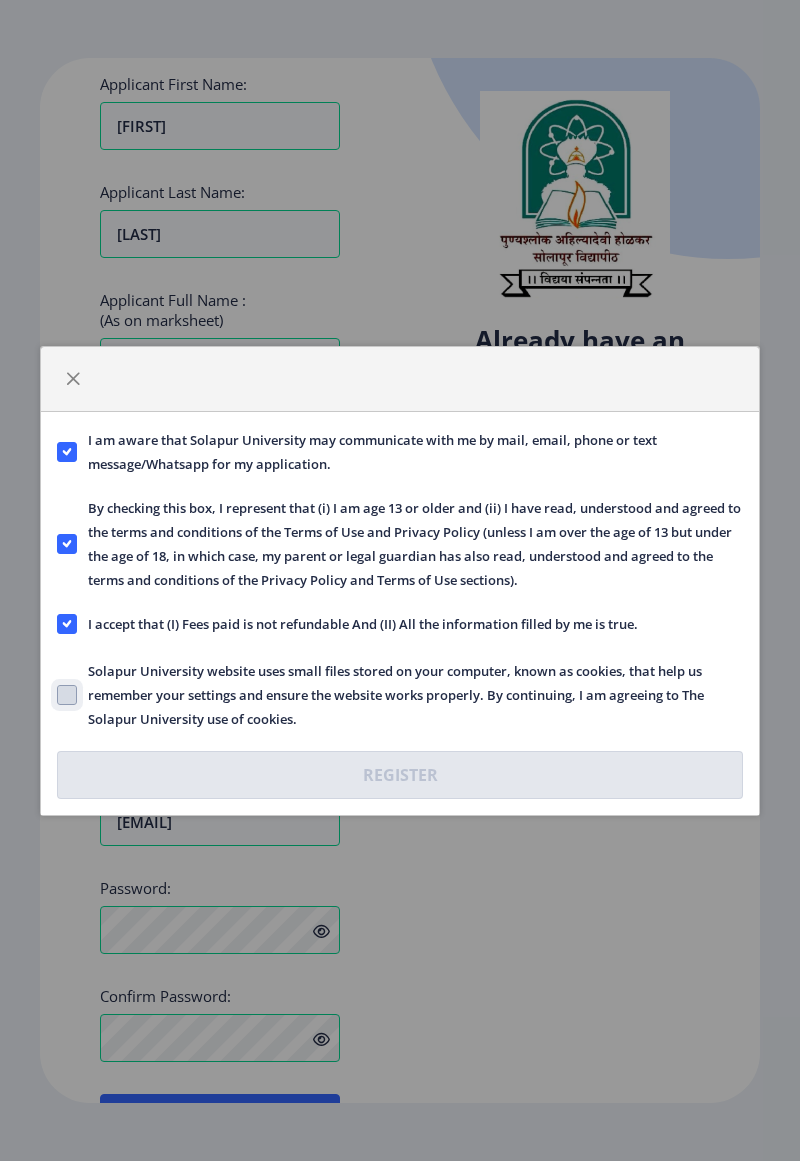 click on "Solapur University website uses small files stored on your computer, known as cookies, that help us remember your settings and ensure the website works properly. By continuing, I am agreeing to The Solapur University use of cookies." 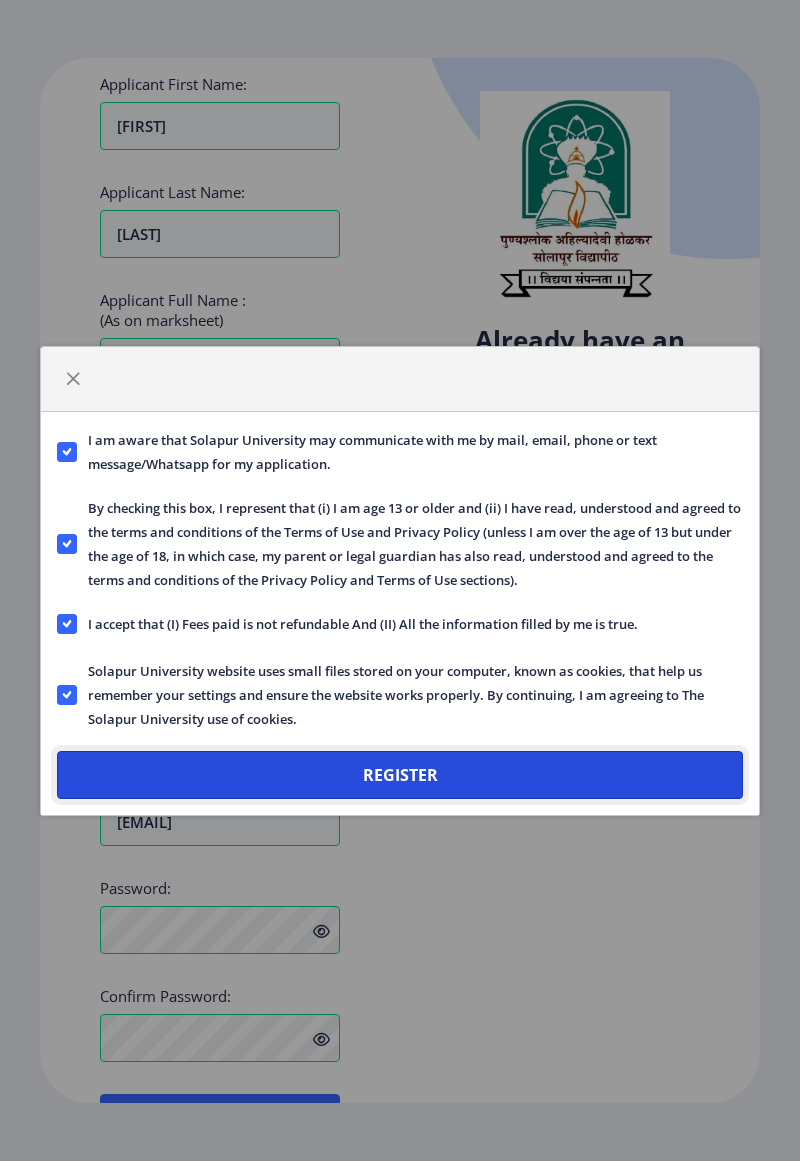 click on "Register" 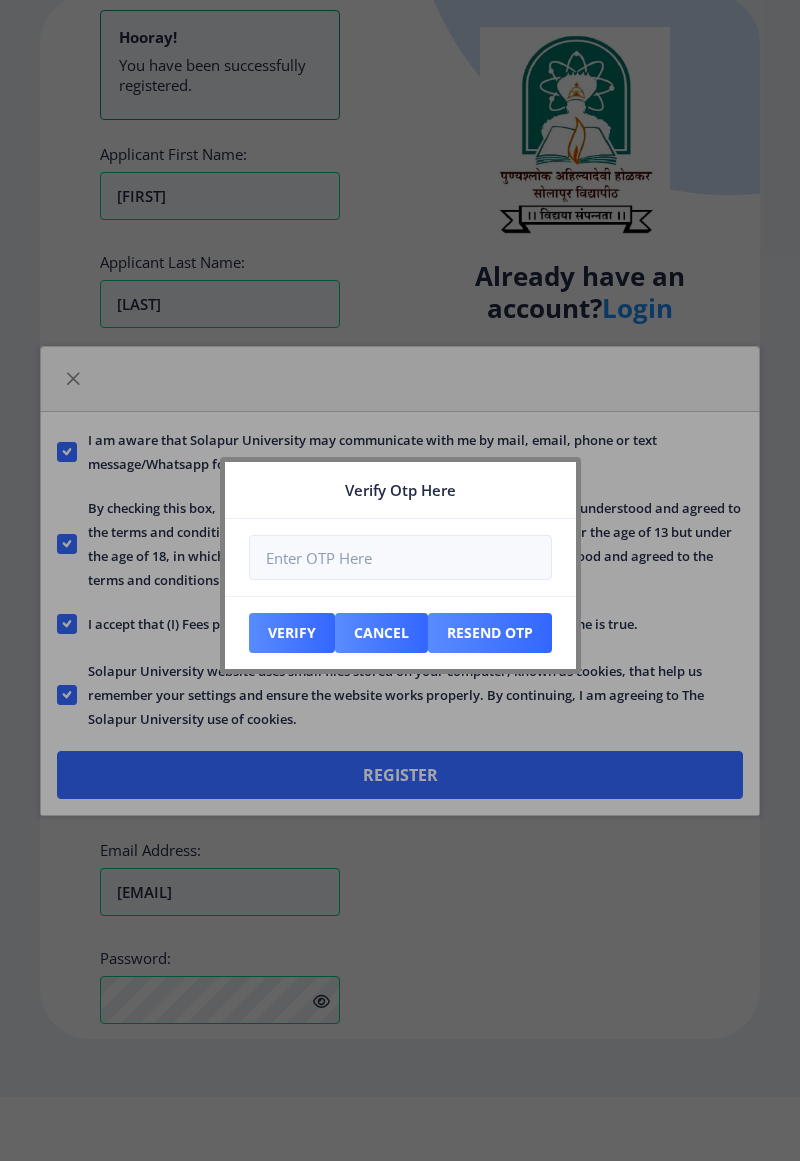 scroll, scrollTop: 0, scrollLeft: 0, axis: both 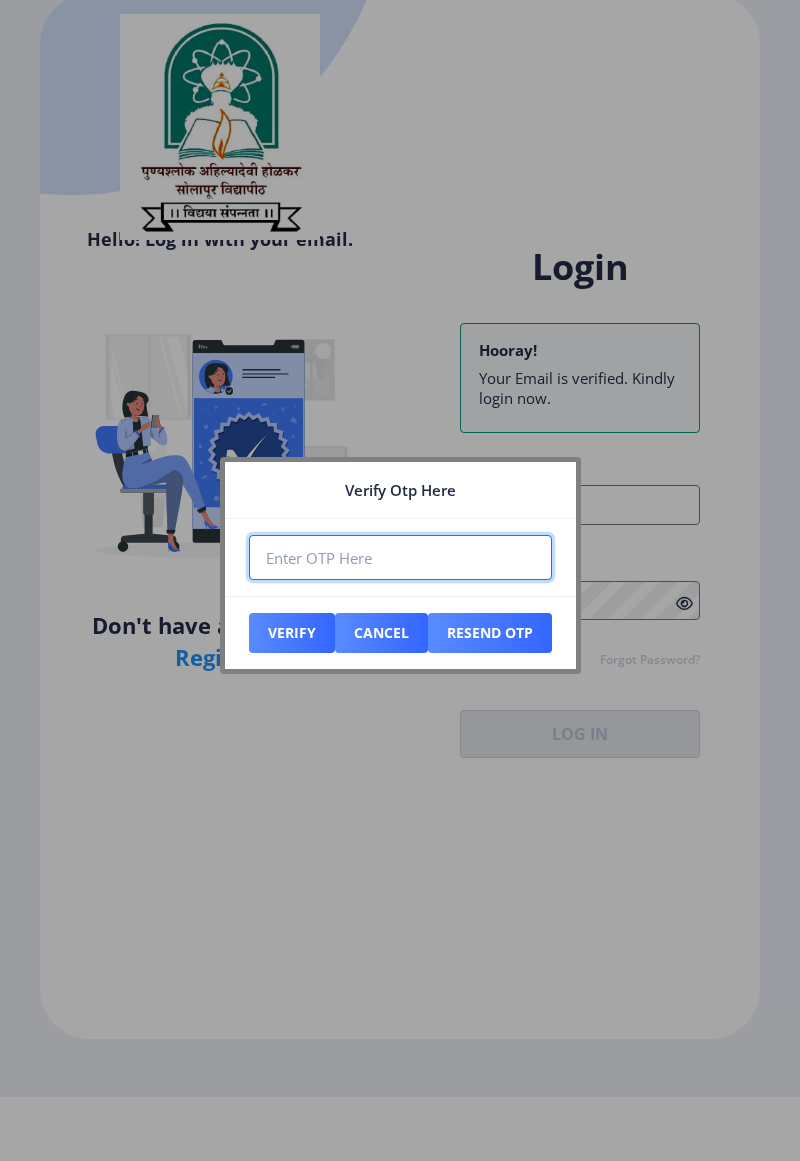 click at bounding box center (400, 557) 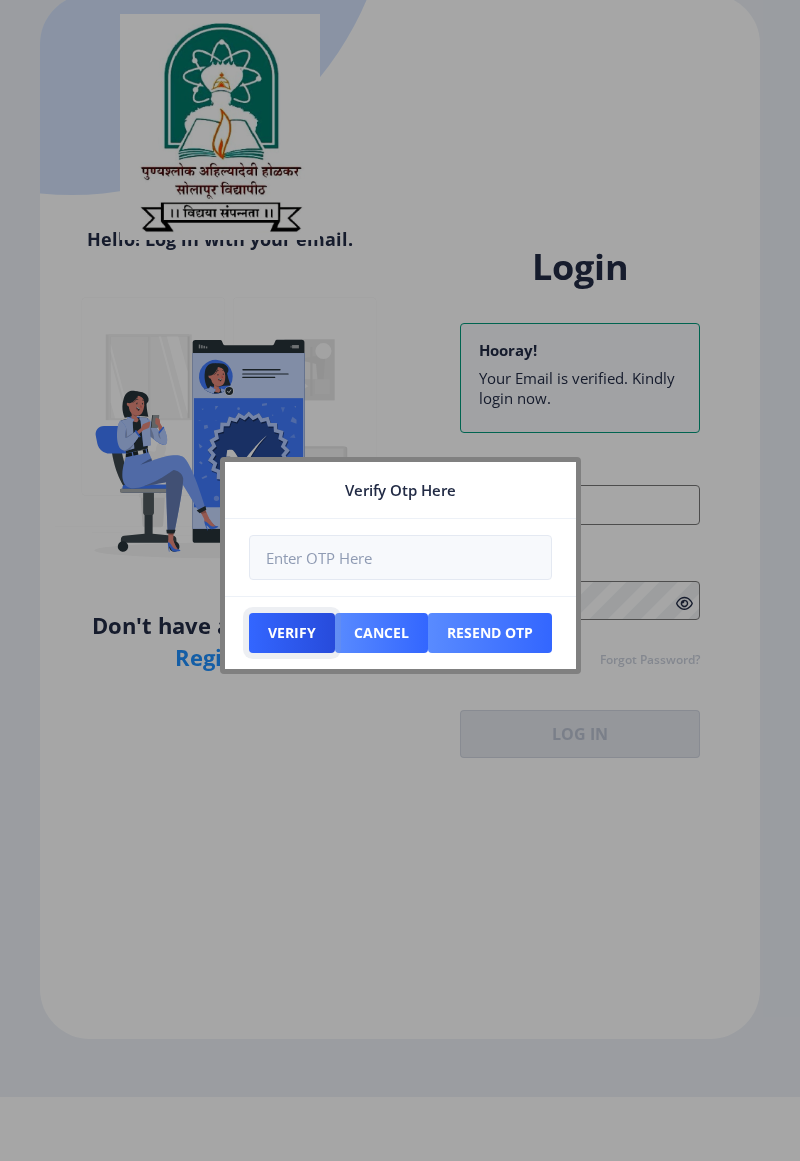 click on "Verify" at bounding box center (292, 633) 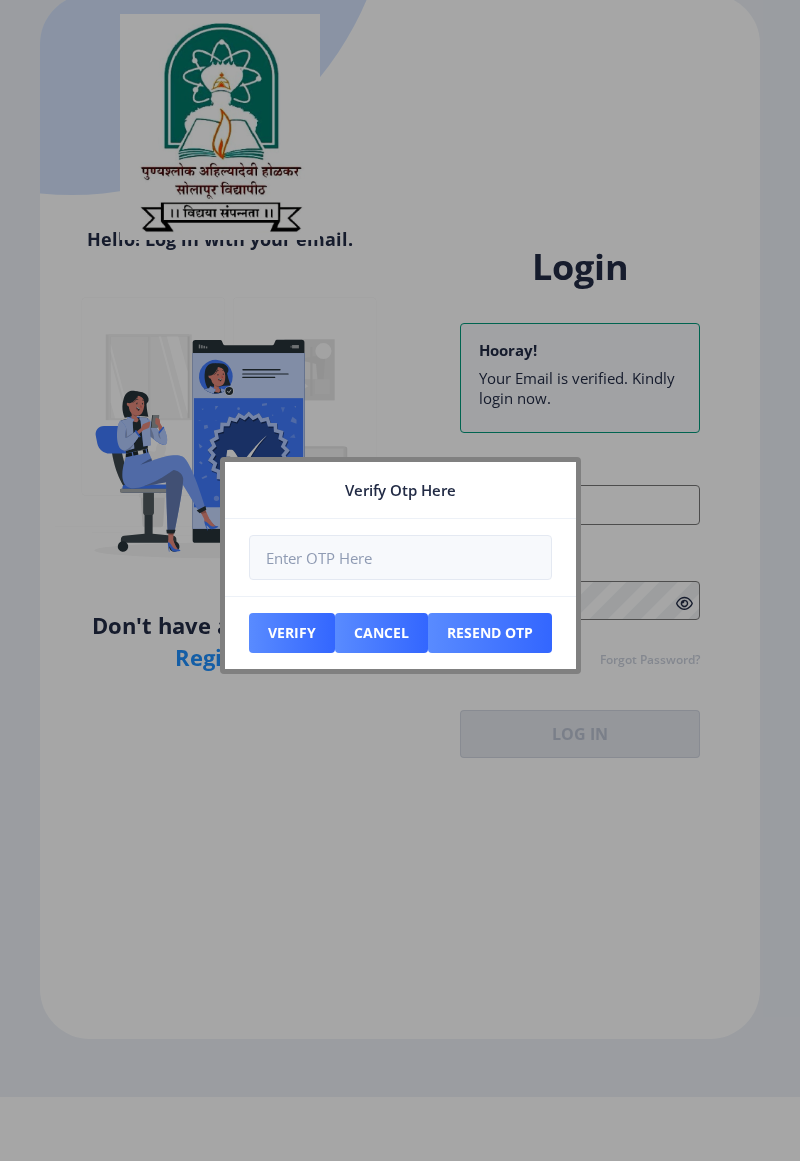scroll, scrollTop: 64, scrollLeft: 0, axis: vertical 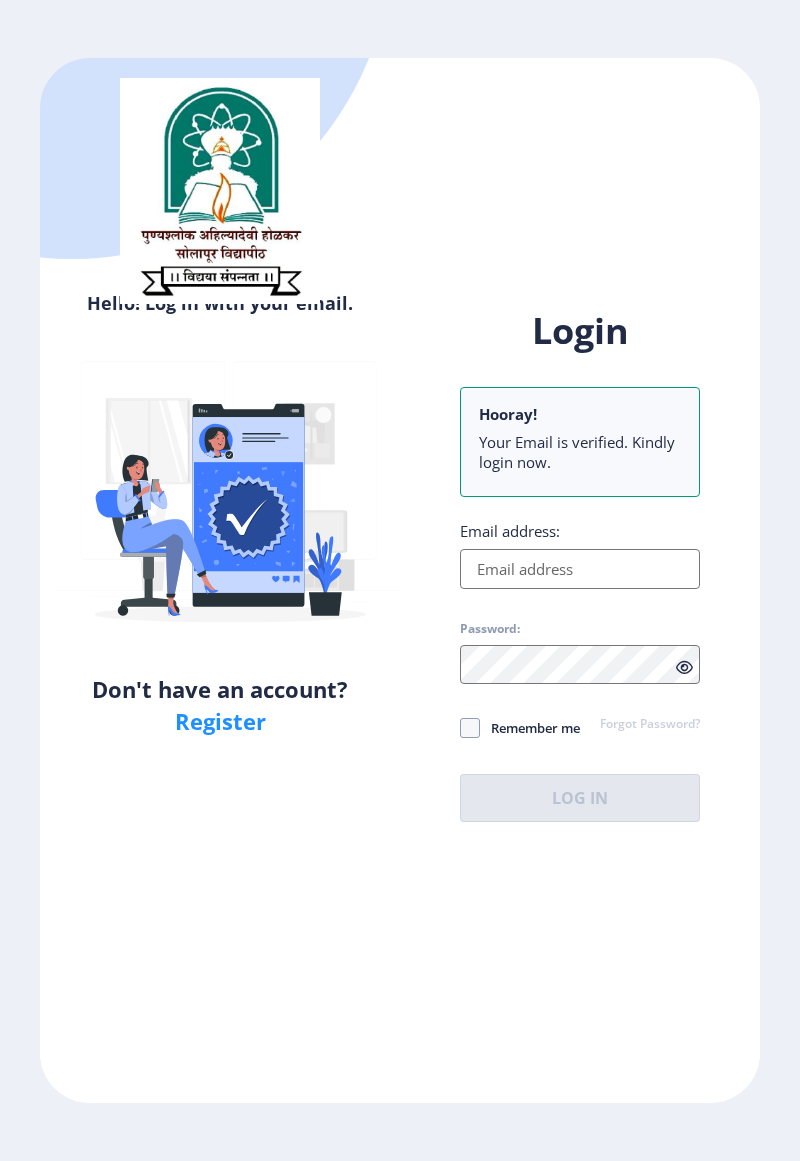 click on "Email address:" at bounding box center (580, 569) 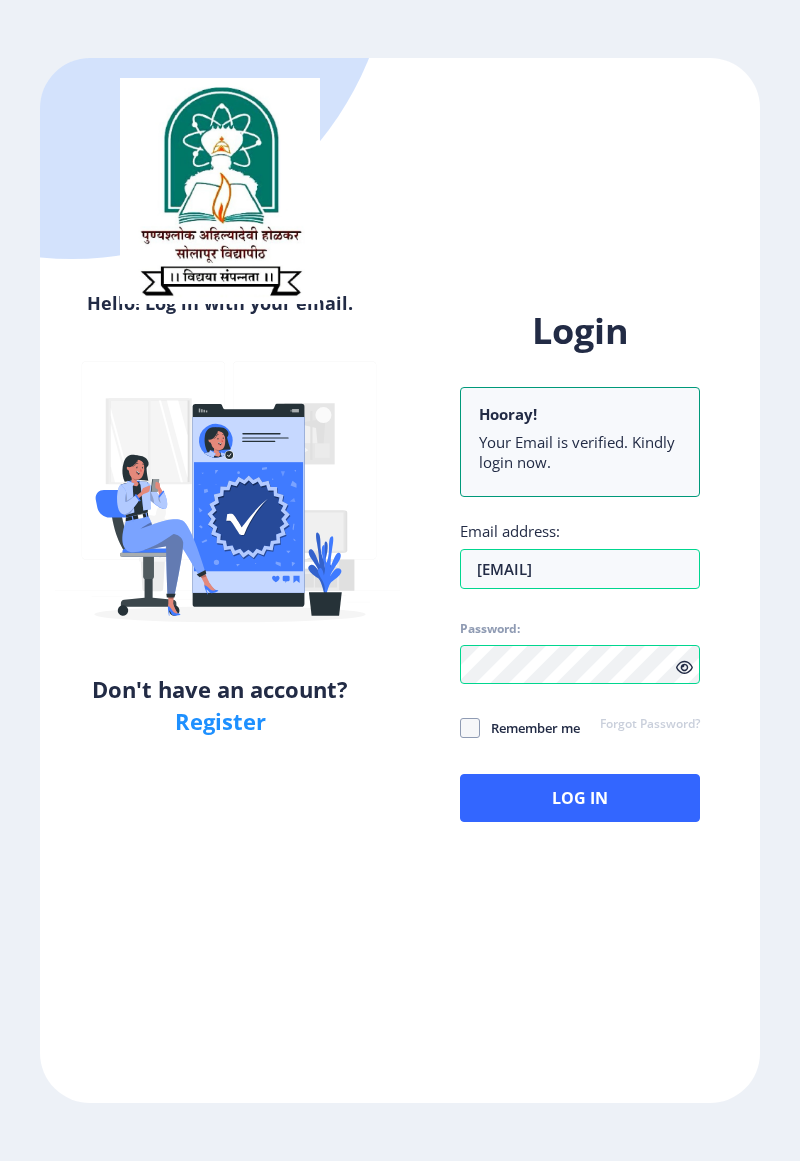 click 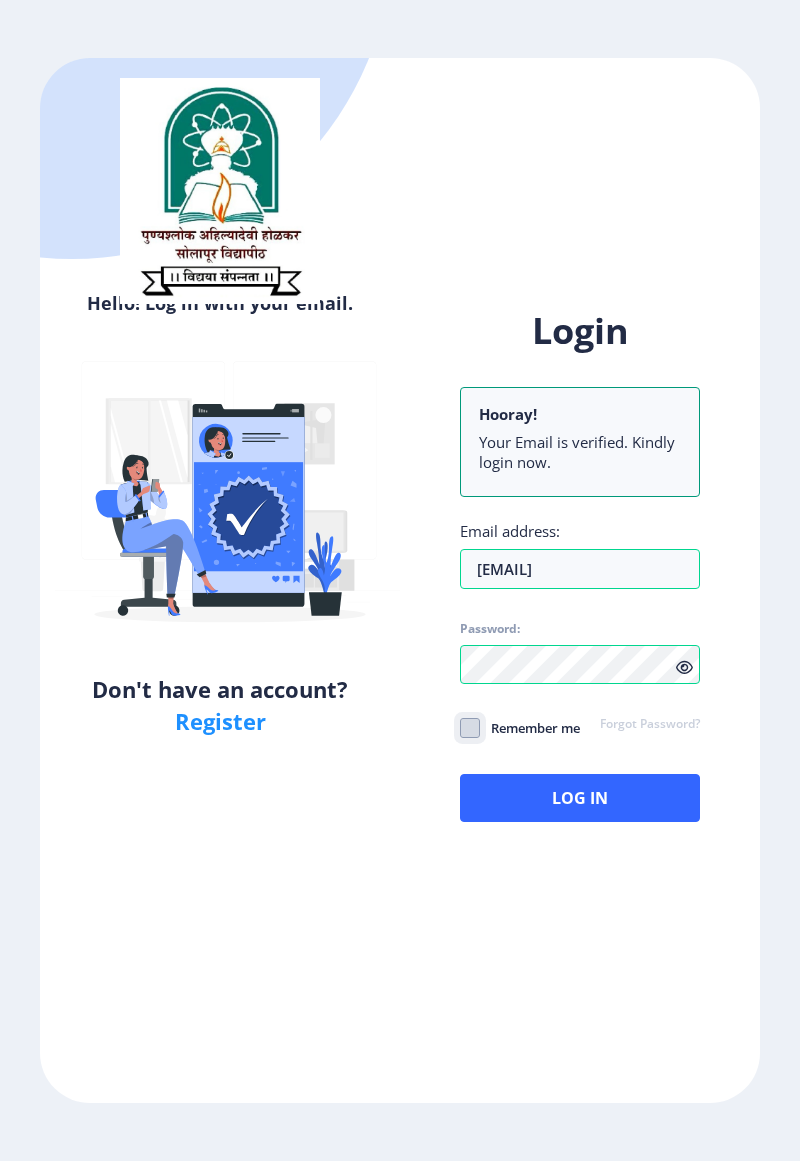 click on "Remember me" 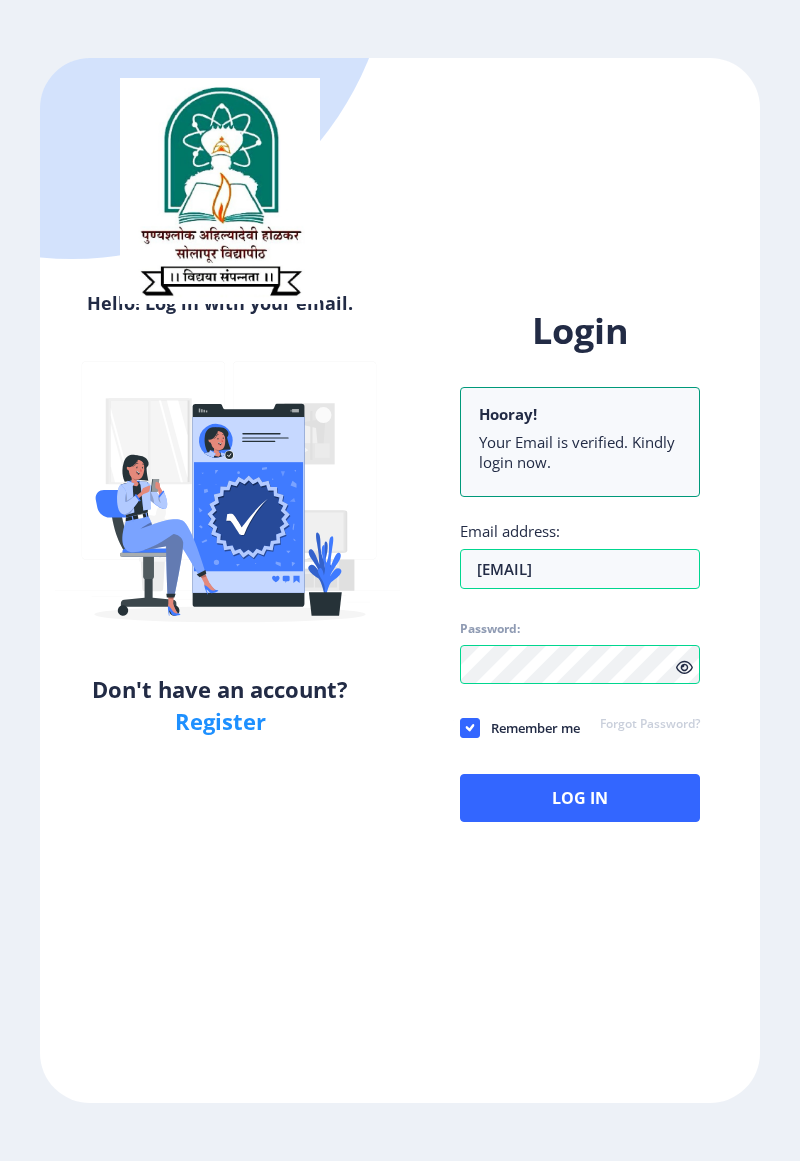 click 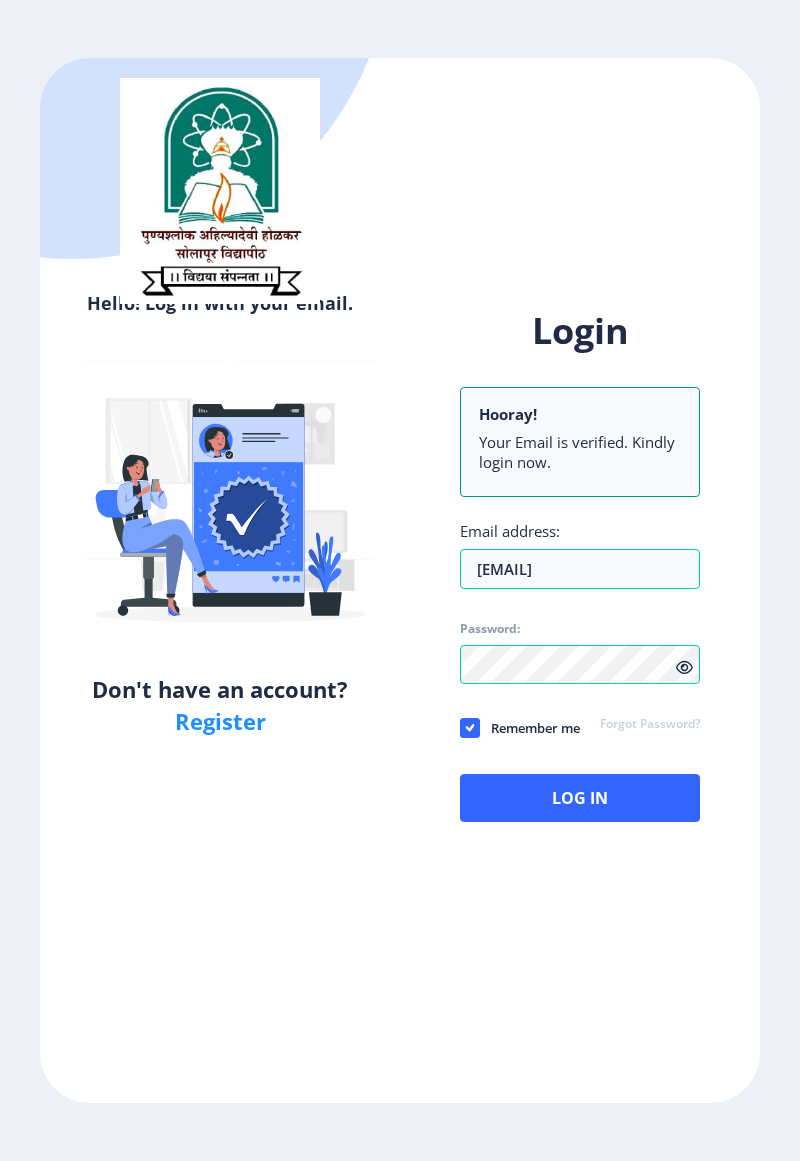 click 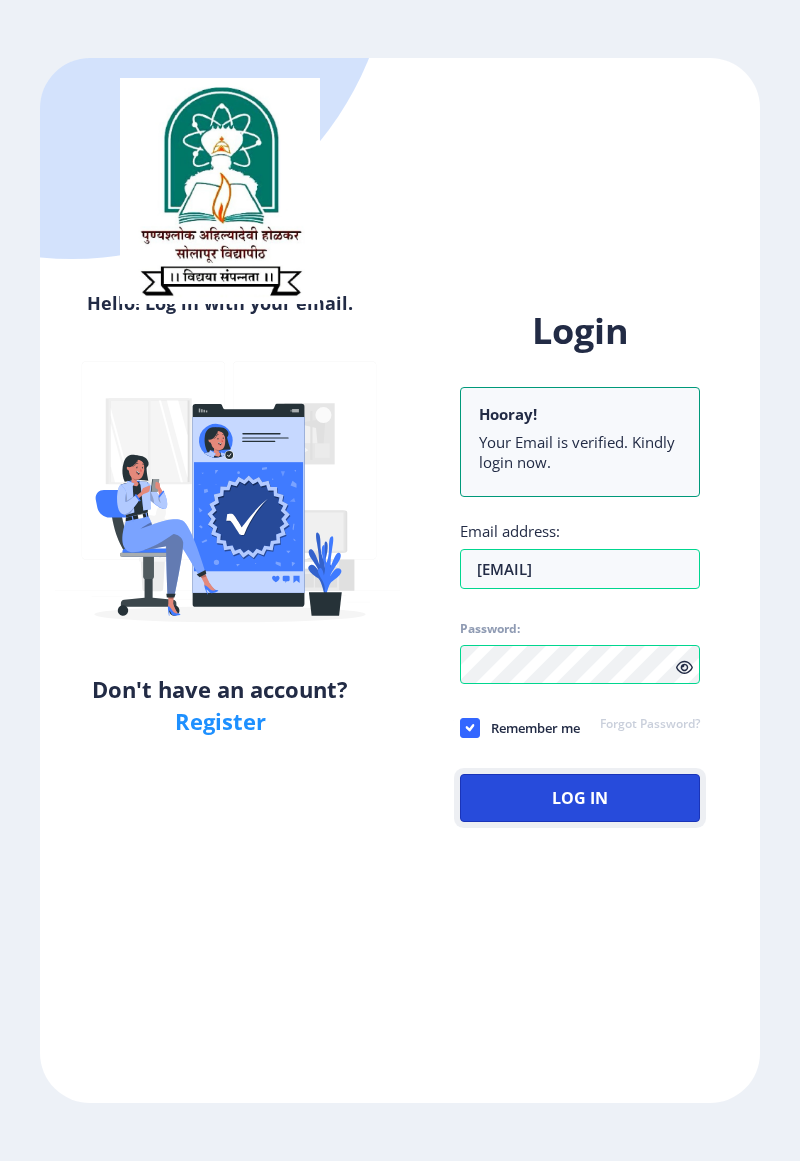 click on "Log In" 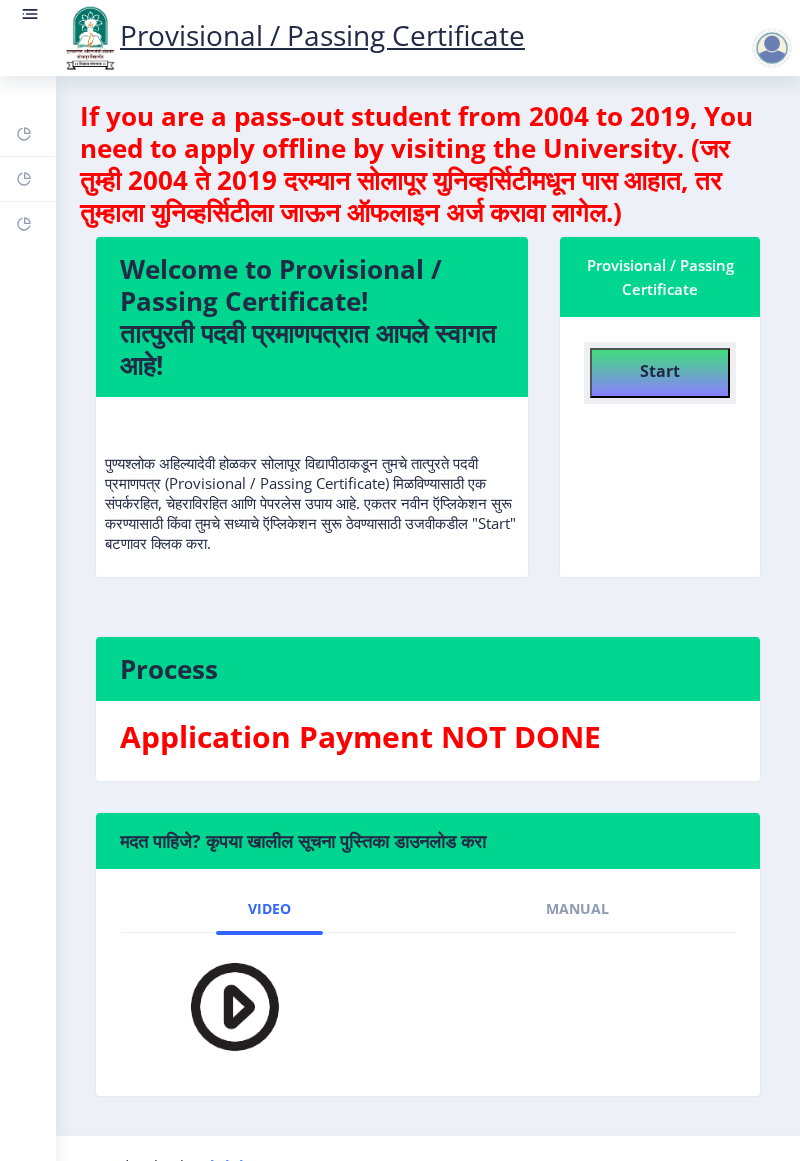 click on "Start" 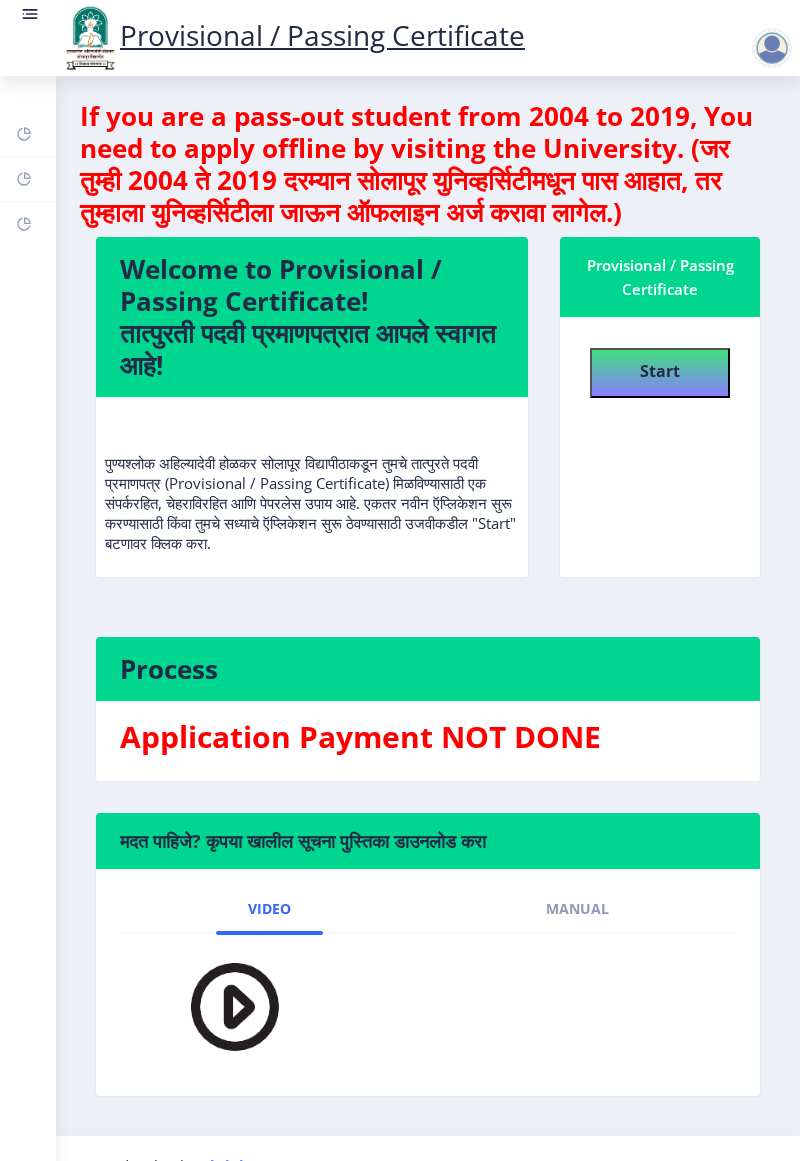 select 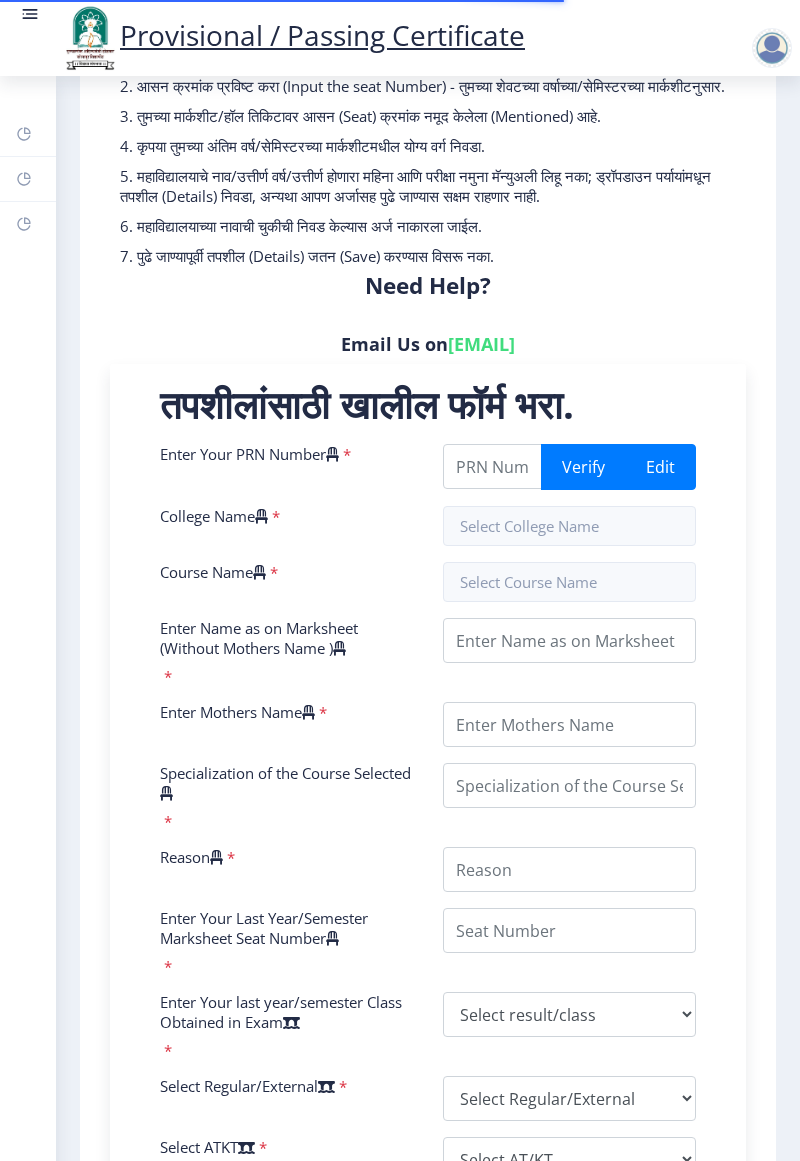 scroll, scrollTop: 196, scrollLeft: 0, axis: vertical 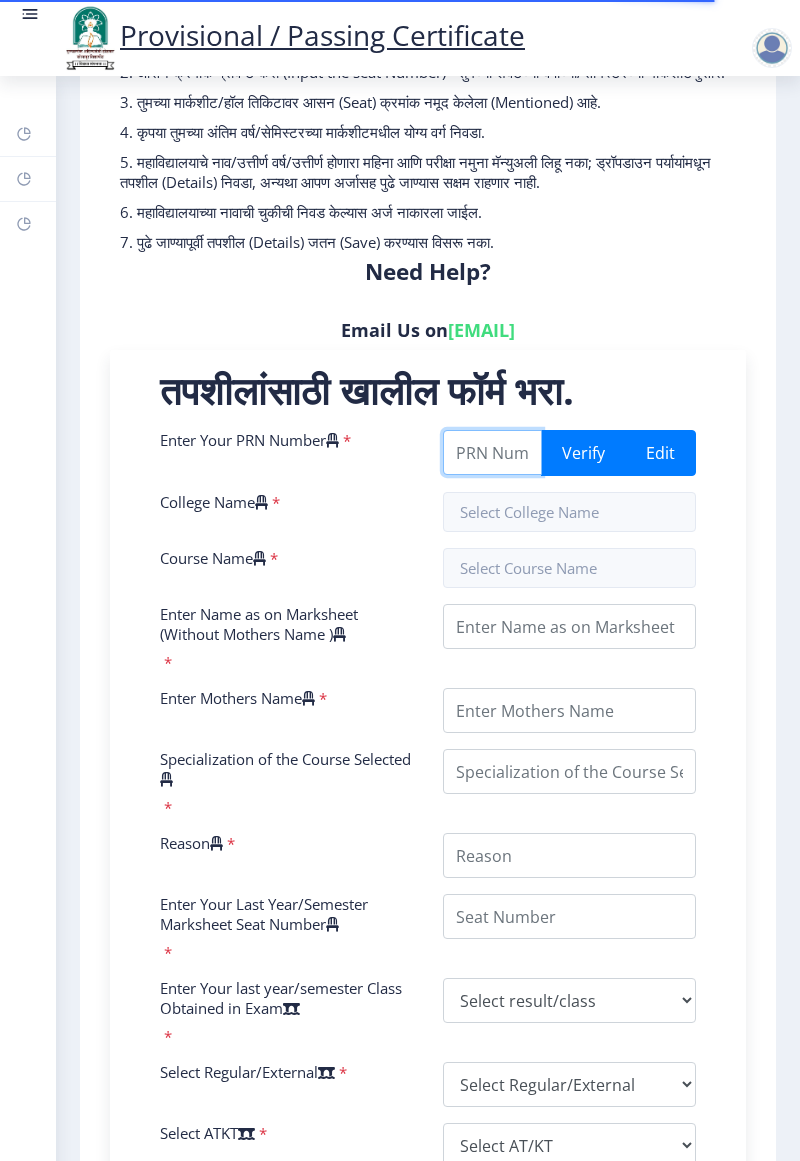 click on "Enter Your PRN Number" at bounding box center [492, 452] 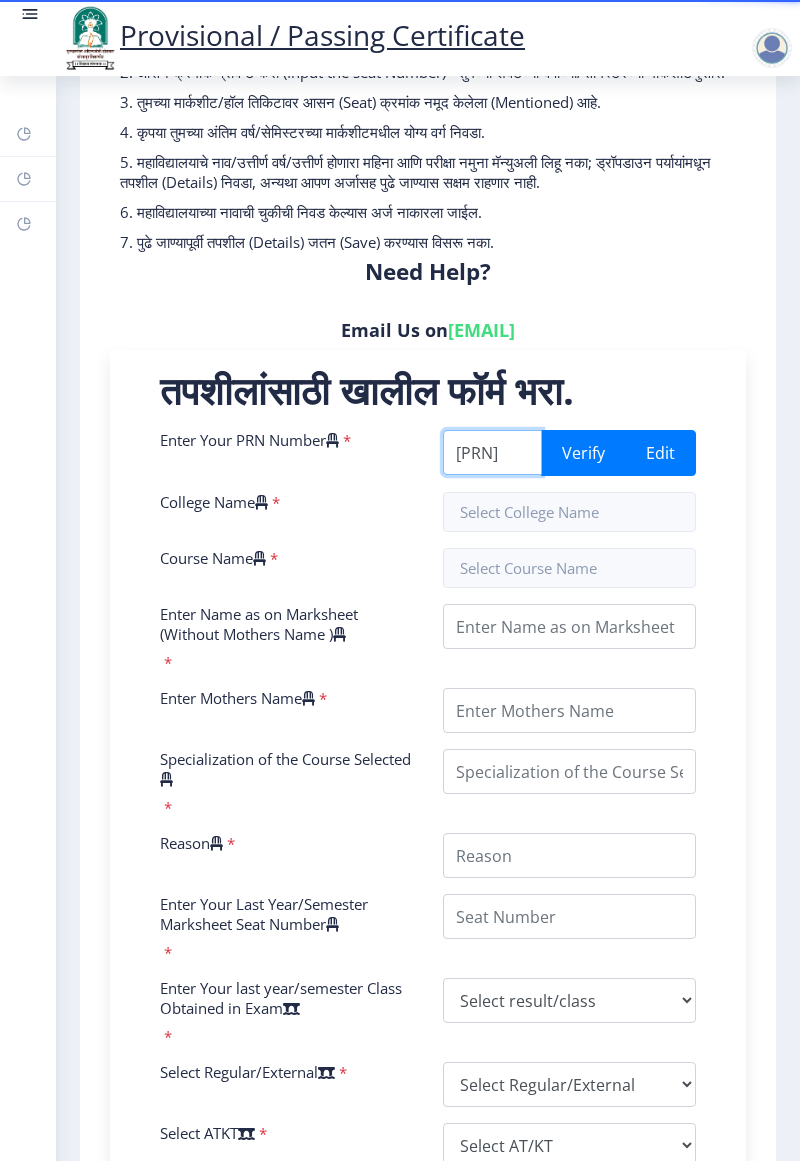 scroll, scrollTop: 0, scrollLeft: 63, axis: horizontal 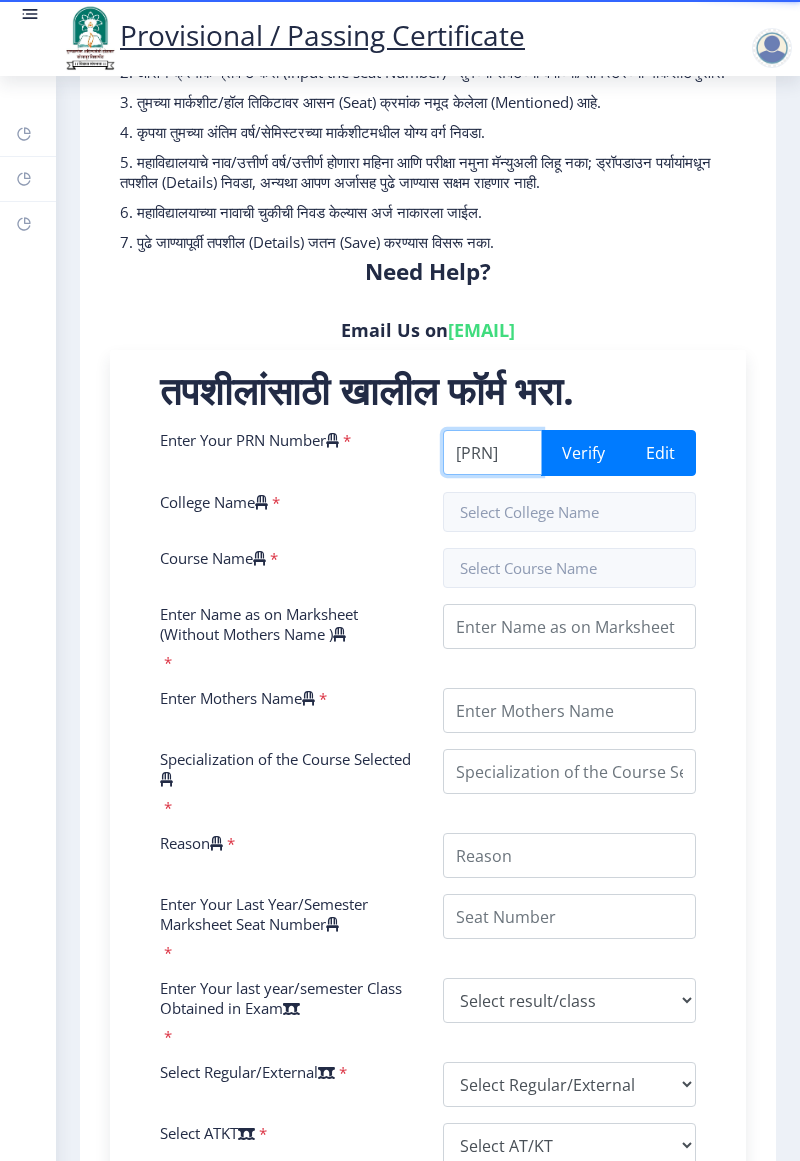 type on "[PRN]" 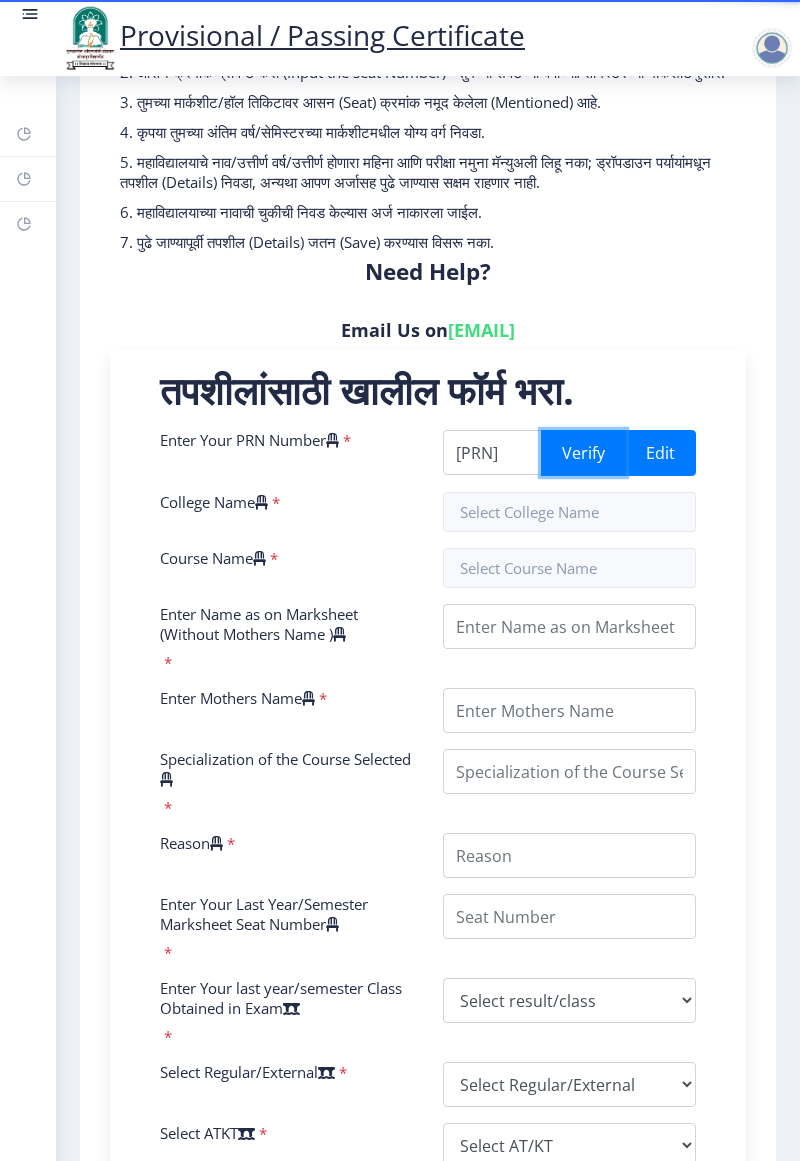 click on "Verify" at bounding box center [583, 453] 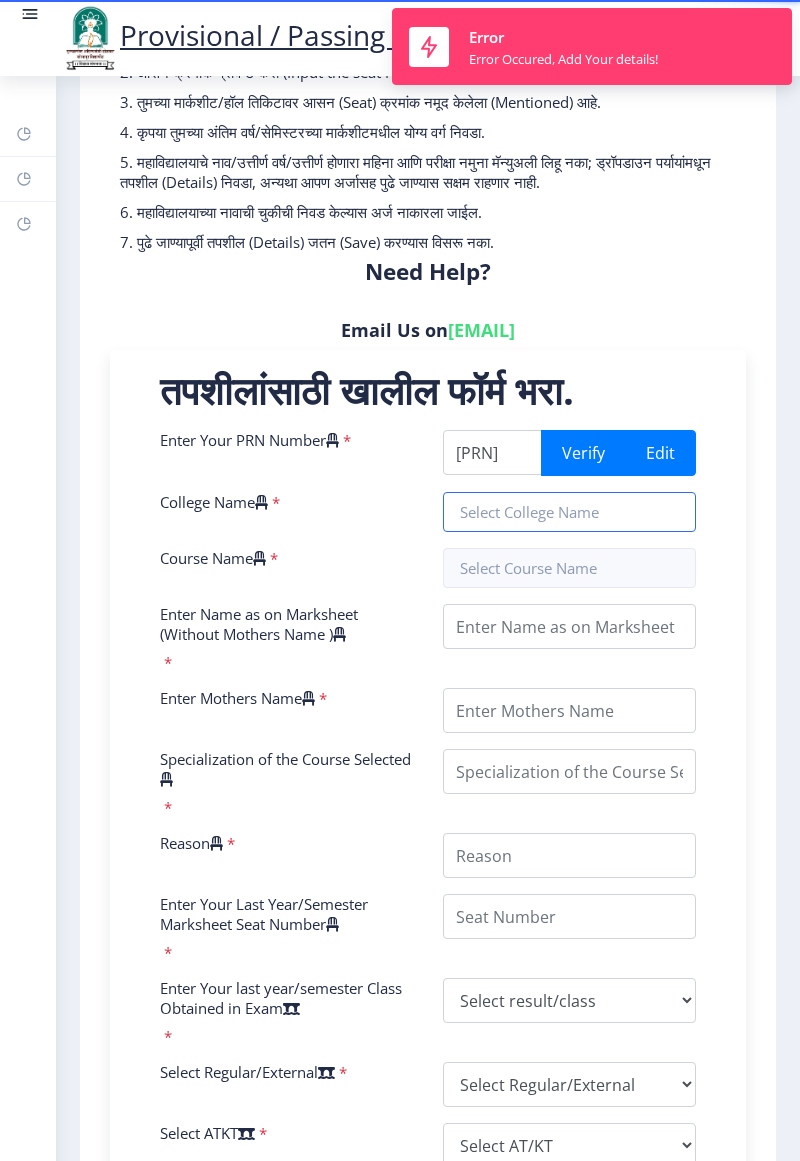 click at bounding box center [569, 512] 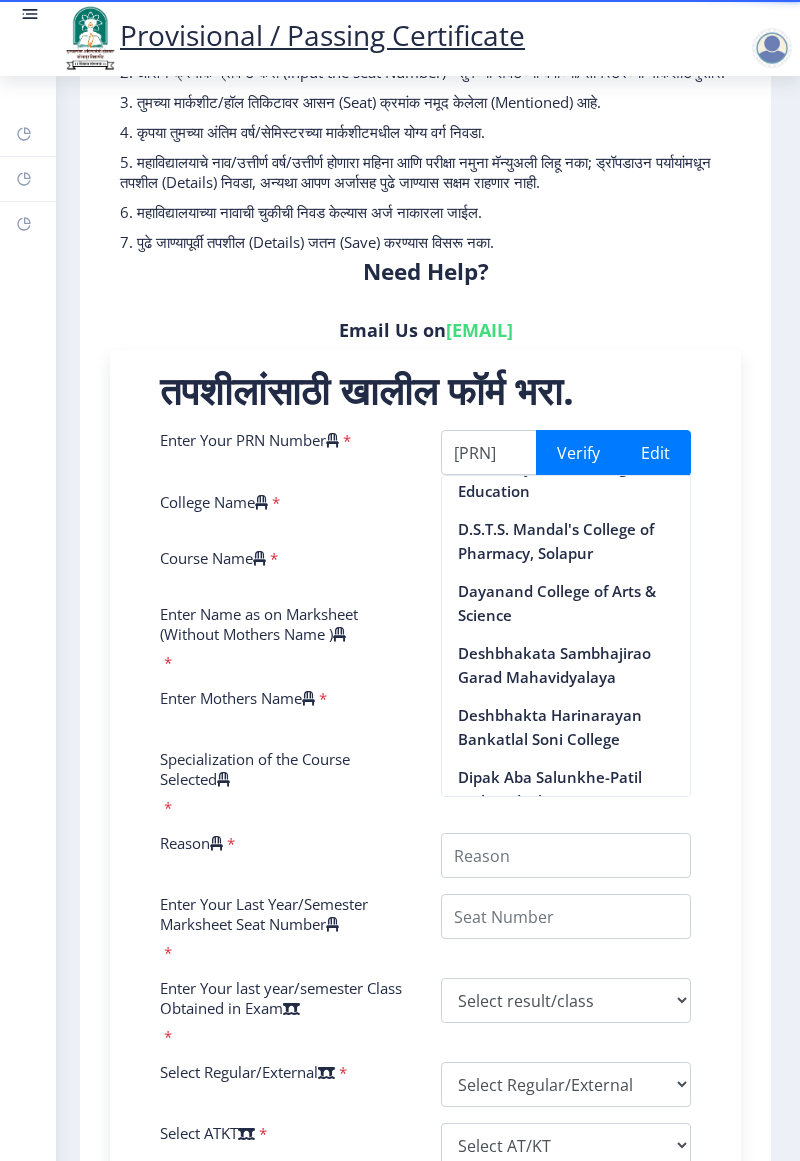scroll, scrollTop: 1270, scrollLeft: 0, axis: vertical 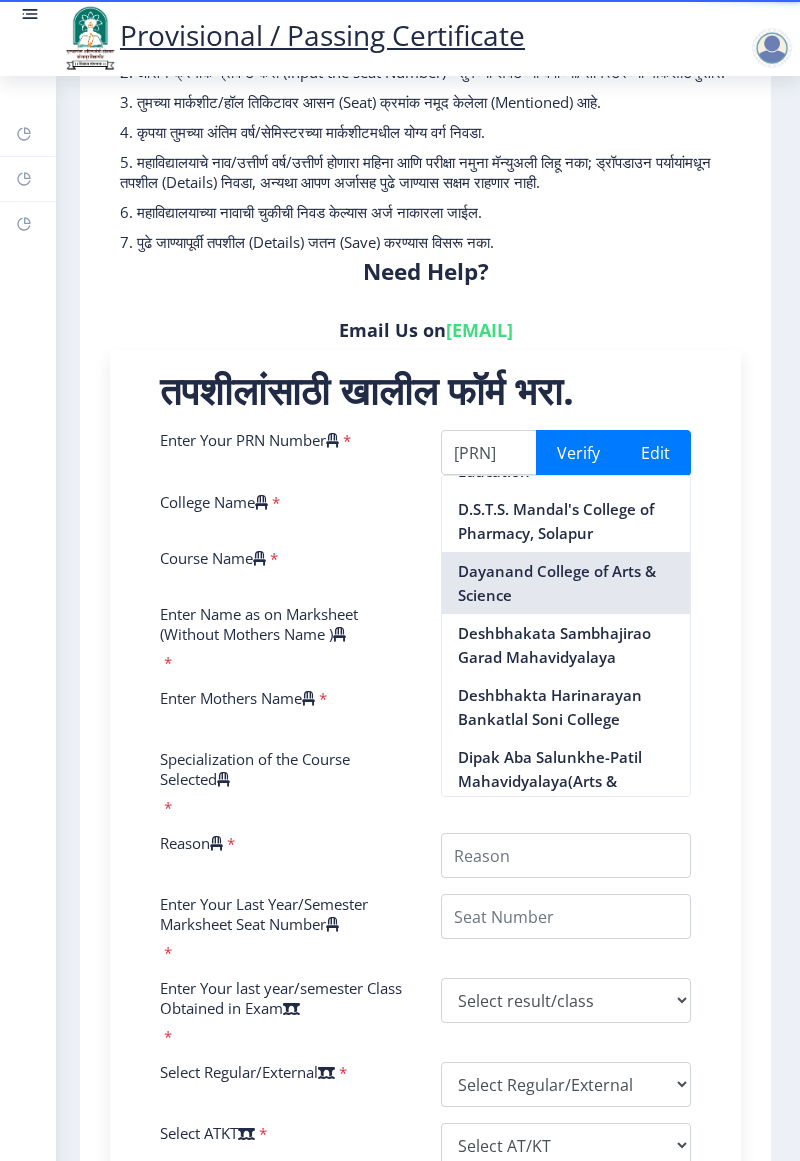 click on "Dayanand College of Arts & Science" at bounding box center (566, 583) 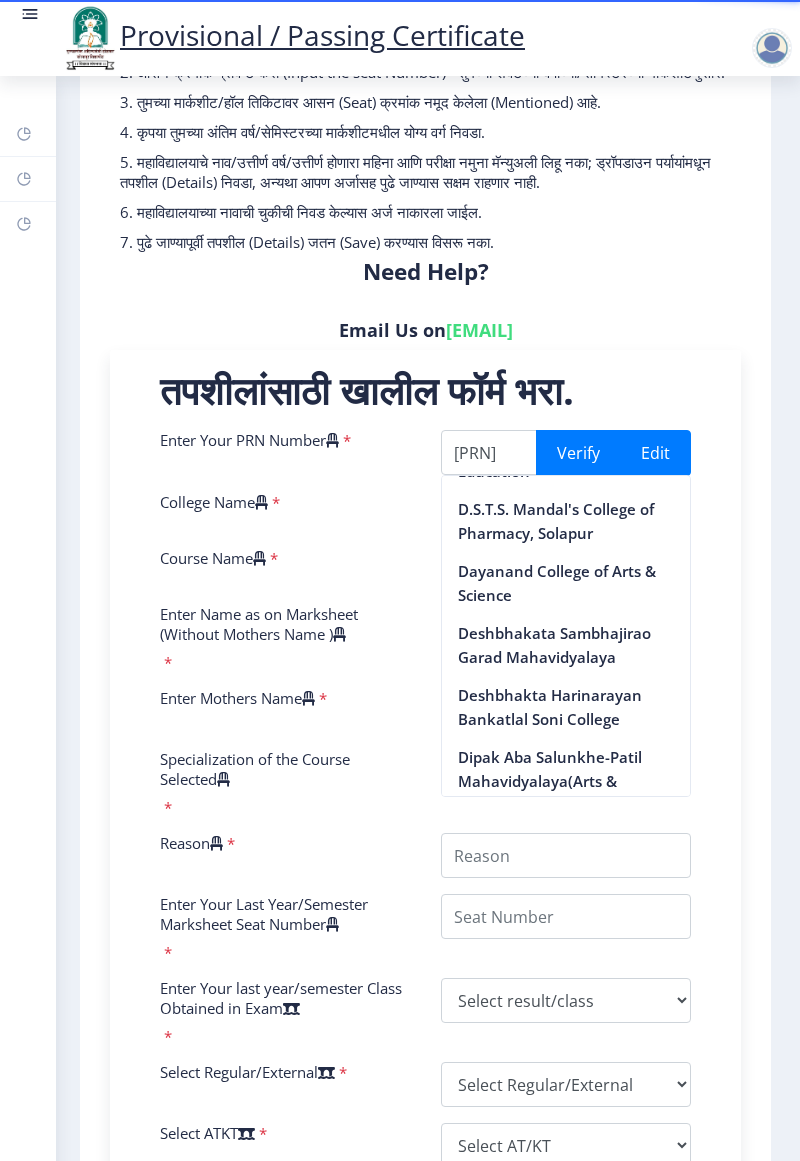 type on "Dayanand College of Arts & Science" 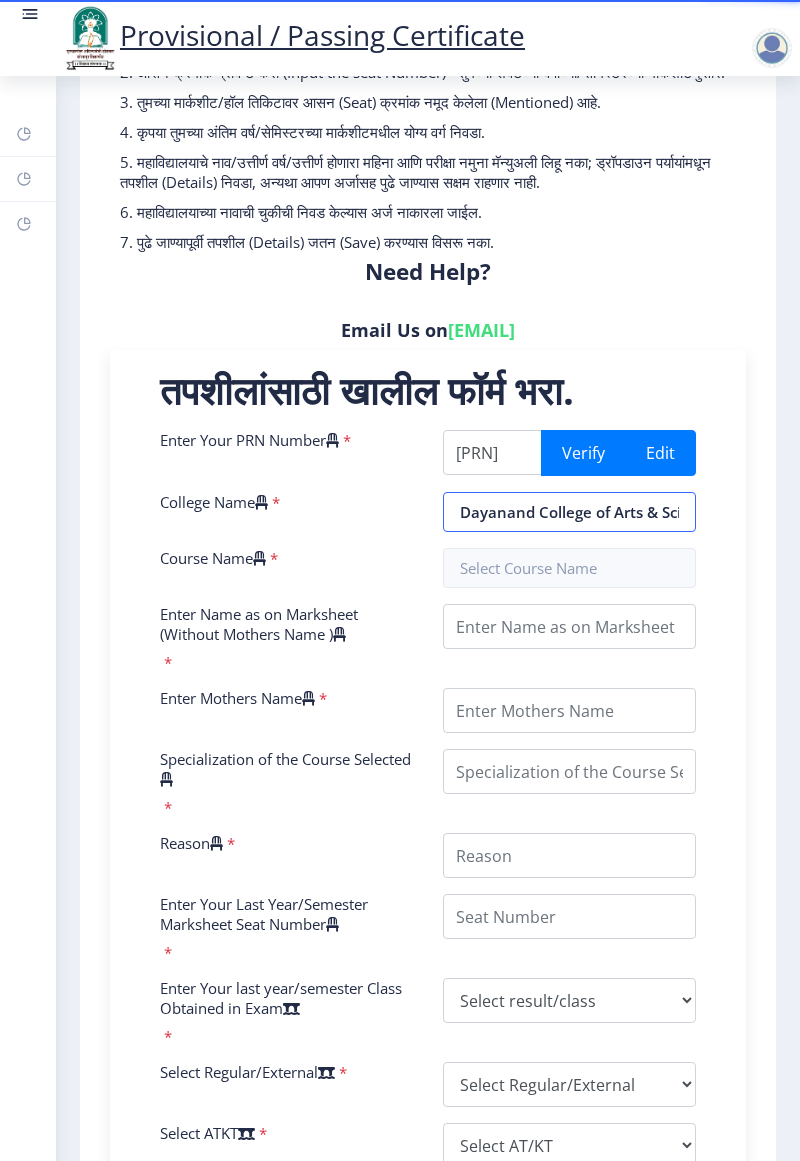 scroll, scrollTop: 0, scrollLeft: 35, axis: horizontal 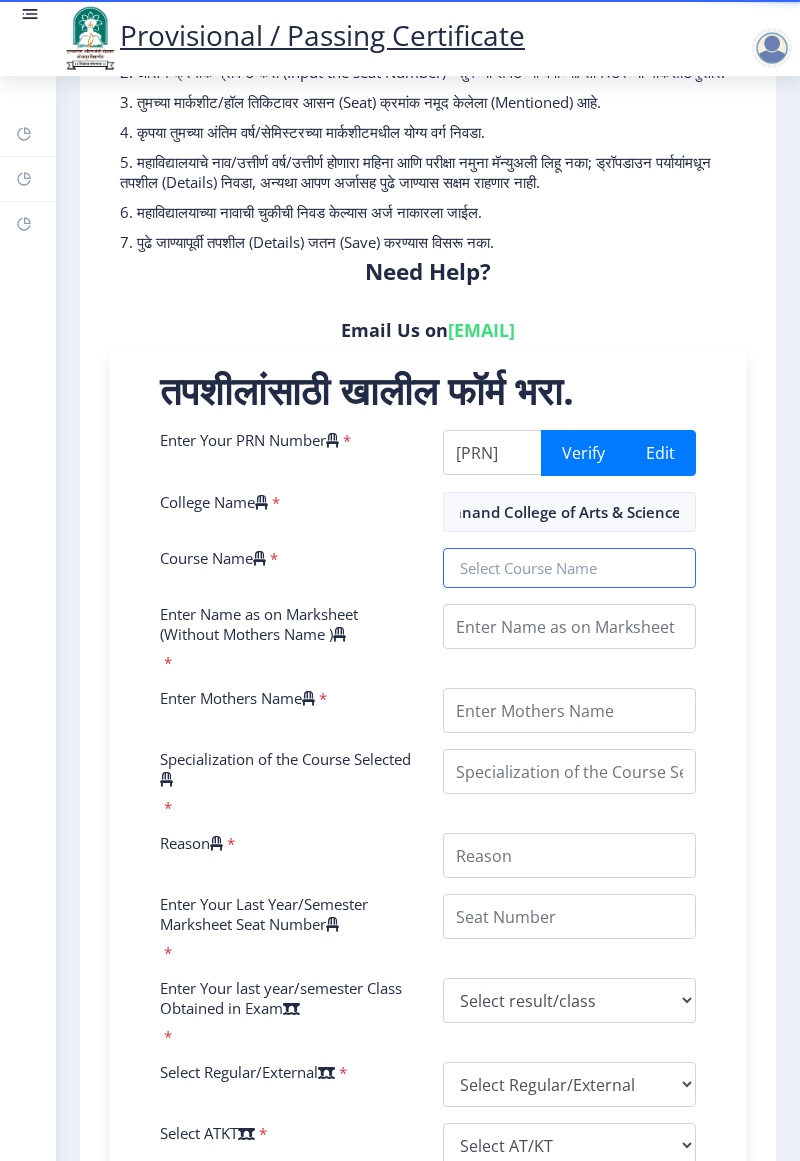 click at bounding box center [569, 568] 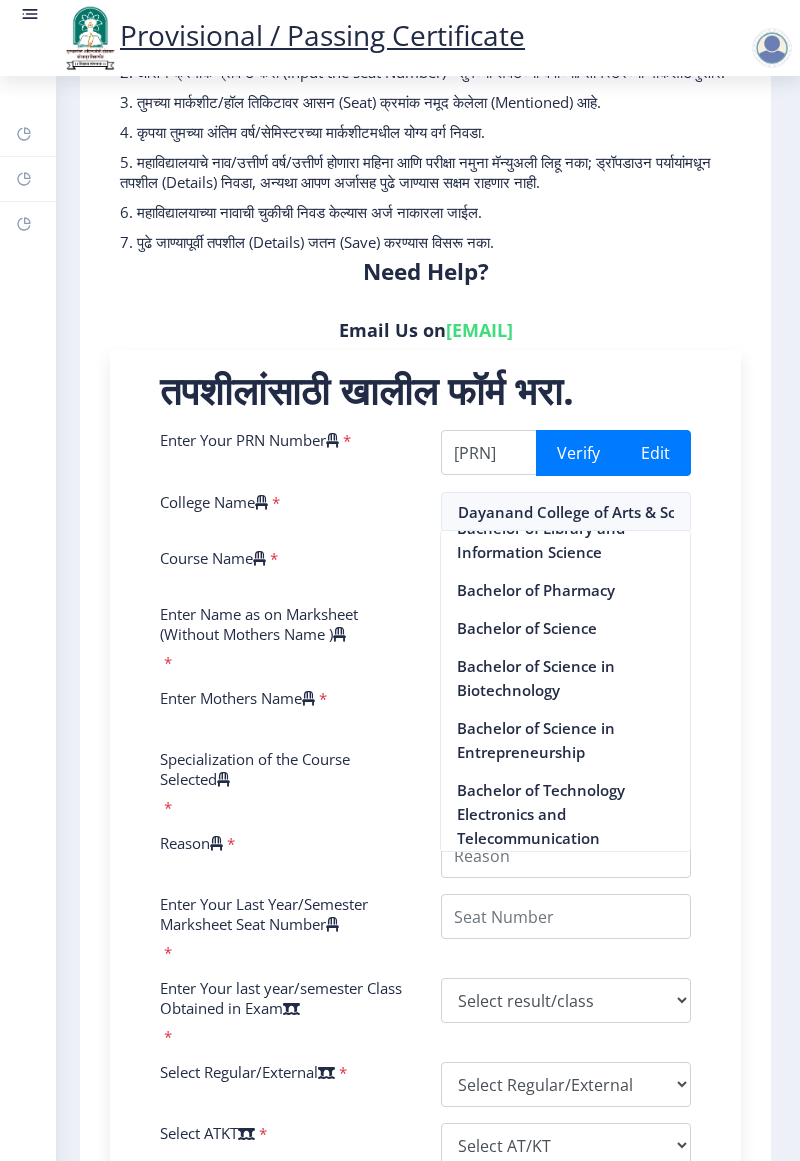 scroll, scrollTop: 644, scrollLeft: 0, axis: vertical 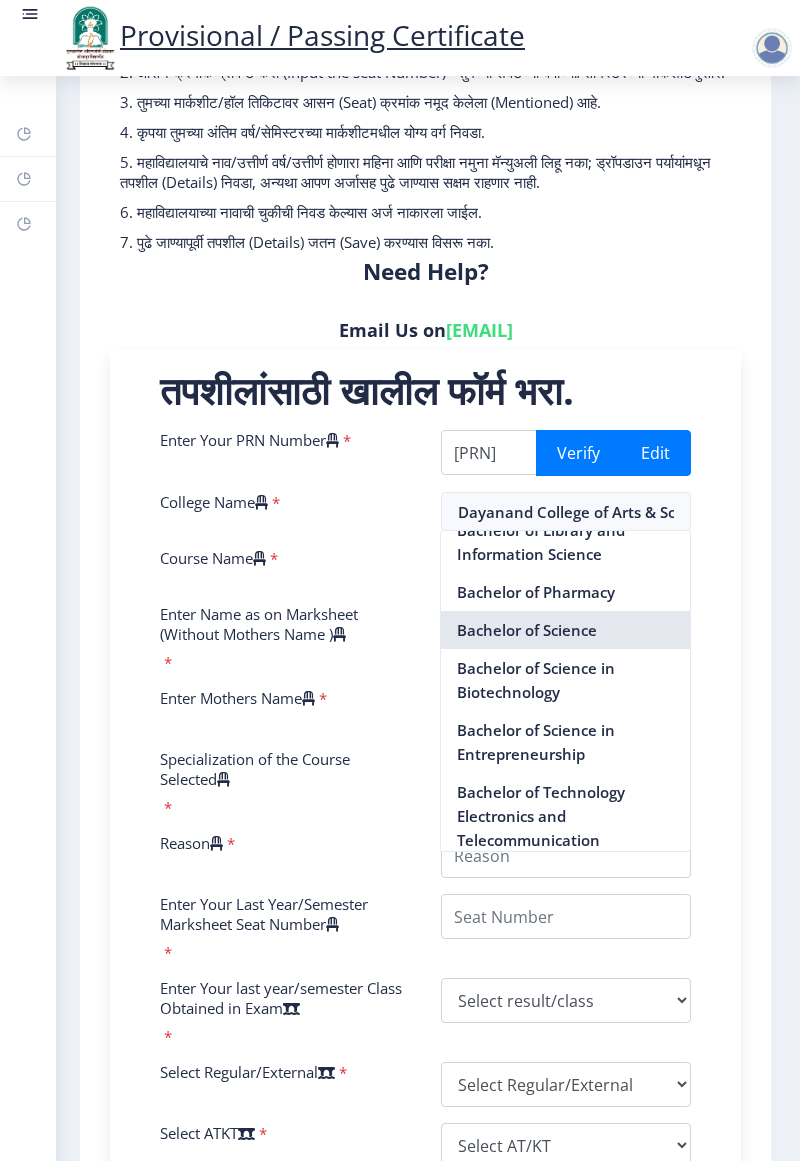 click on "Bachelor of Science" at bounding box center (565, 630) 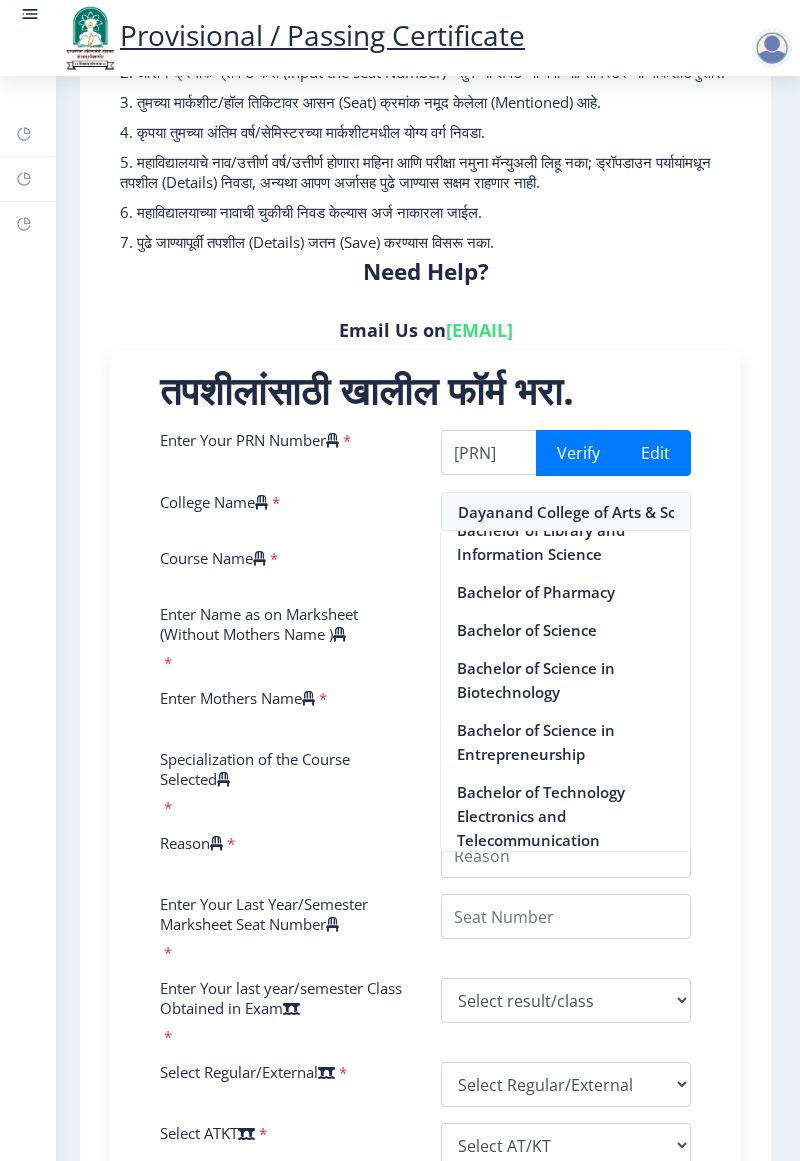 type on "Bachelor of Science" 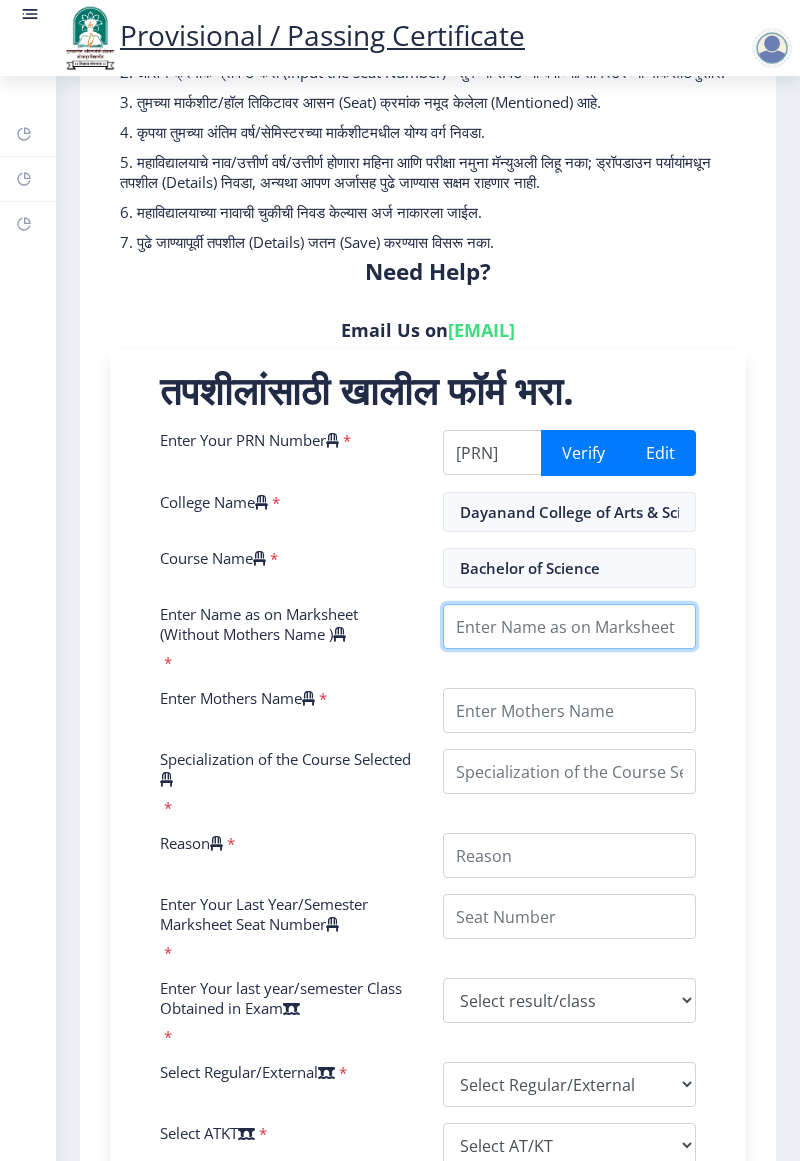click on "Enter Name as on Marksheet (Without Mothers Name )" at bounding box center [569, 626] 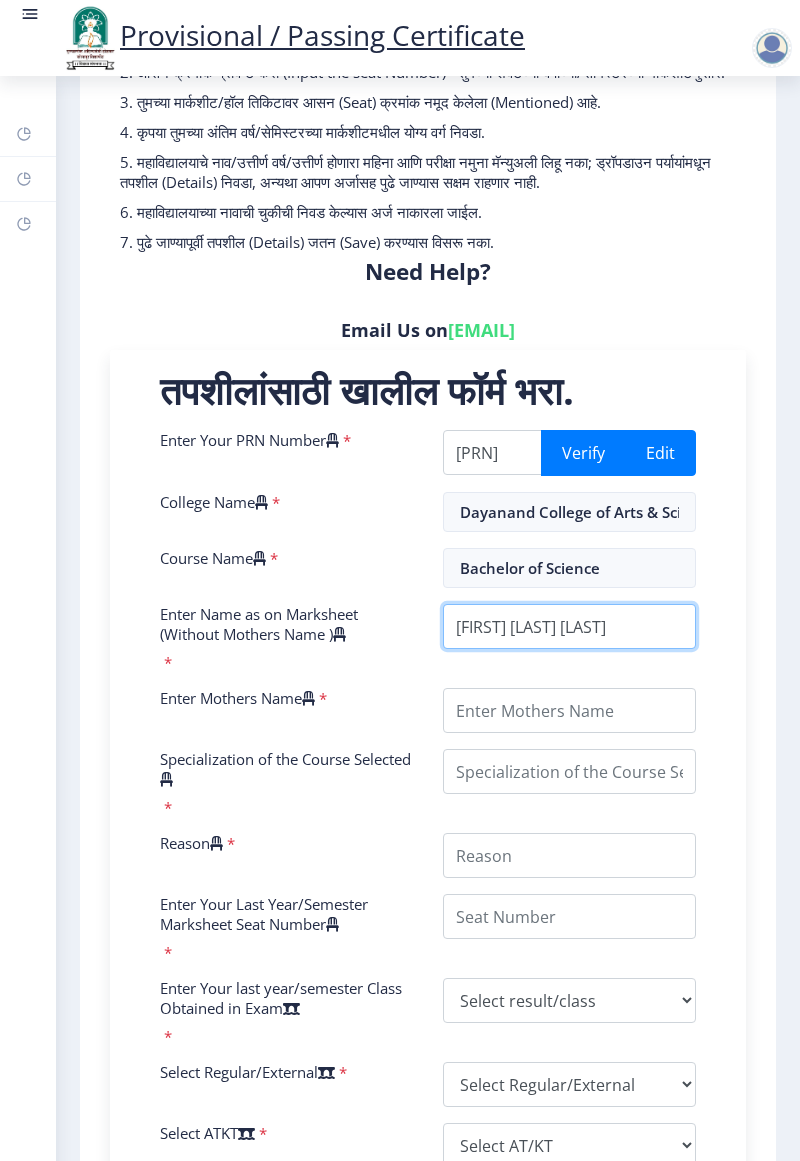 scroll, scrollTop: 0, scrollLeft: 2, axis: horizontal 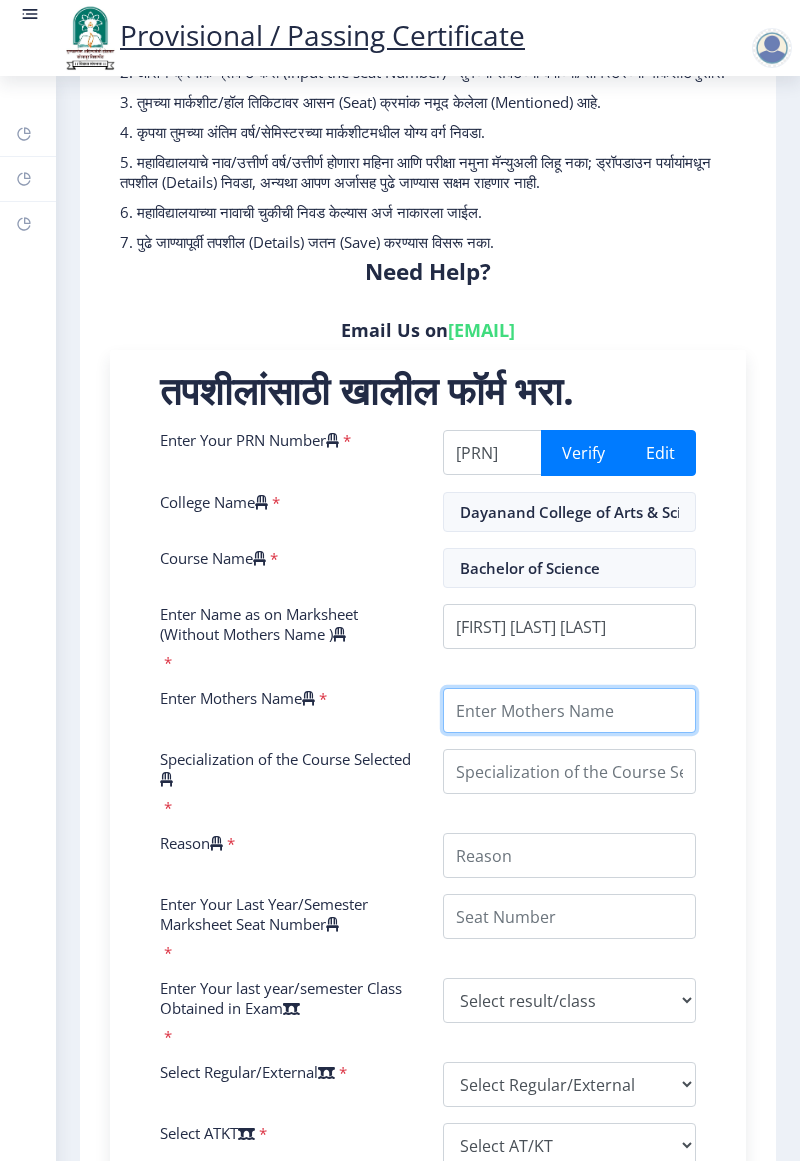 click on "Enter Mothers Name" at bounding box center (569, 710) 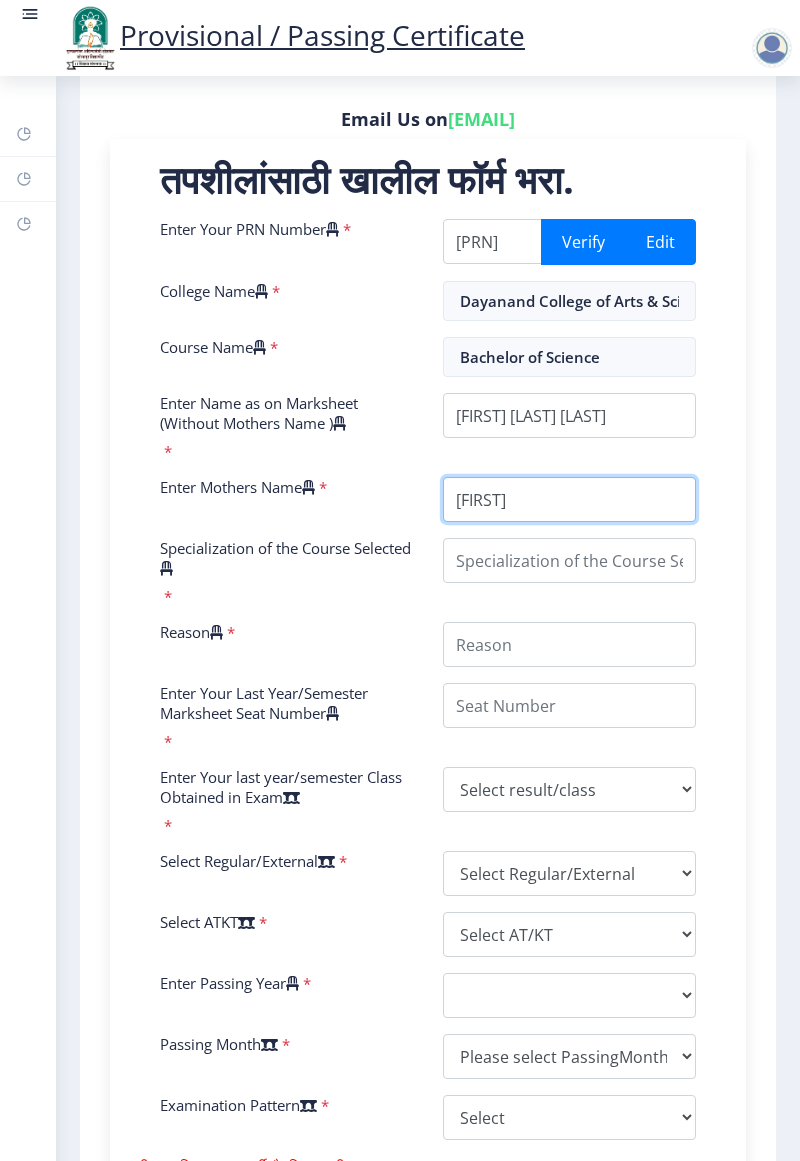 scroll, scrollTop: 423, scrollLeft: 0, axis: vertical 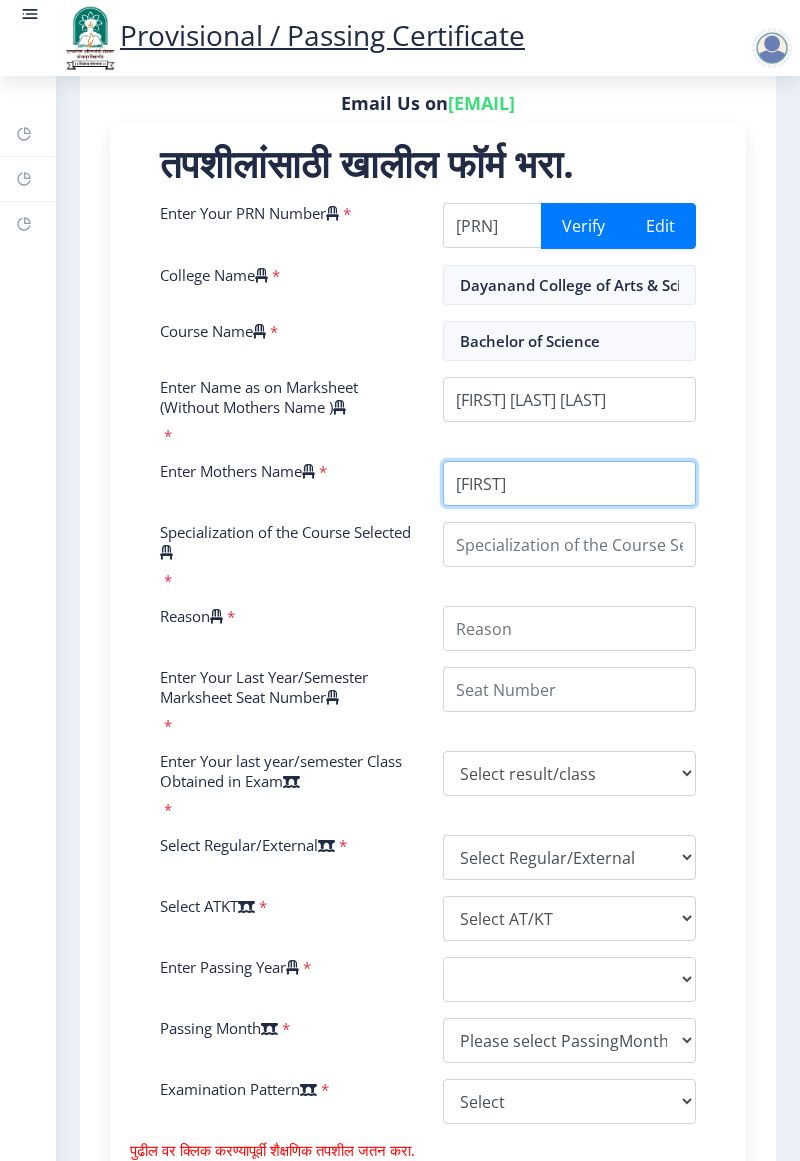 type on "[FIRST]" 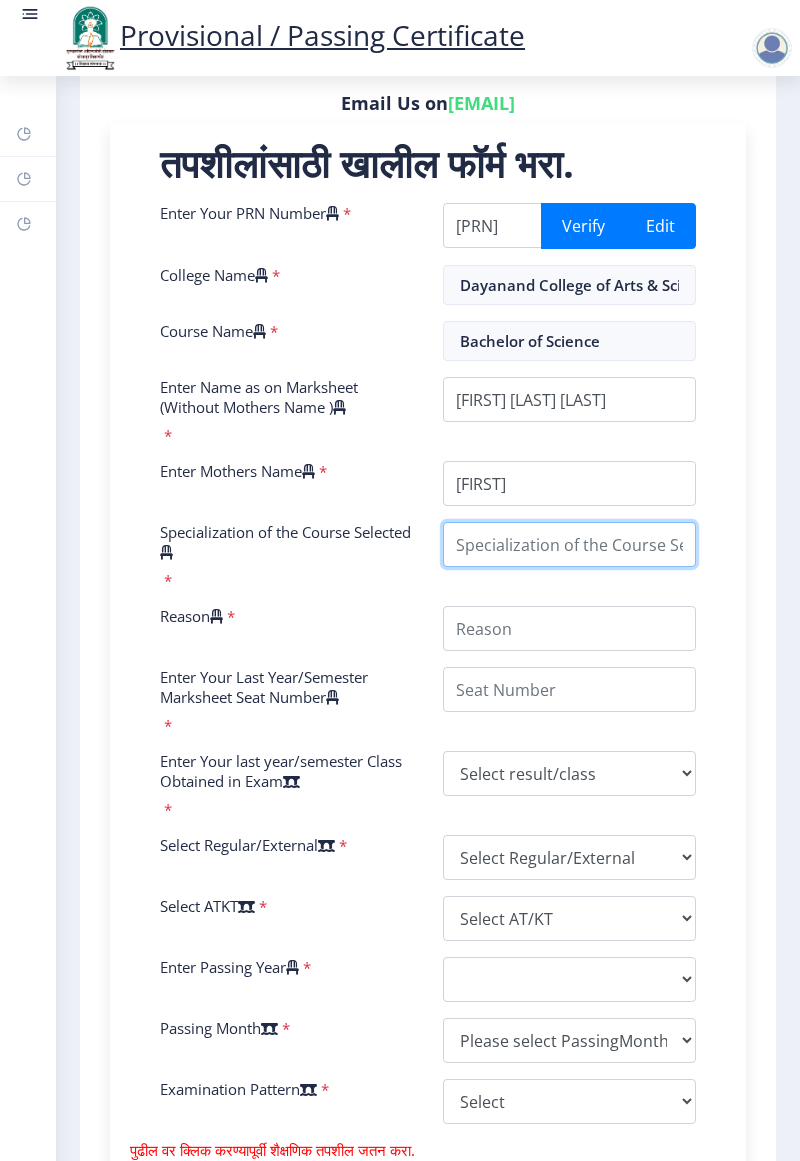 click on "Specialization of the Course Selected" at bounding box center [569, 544] 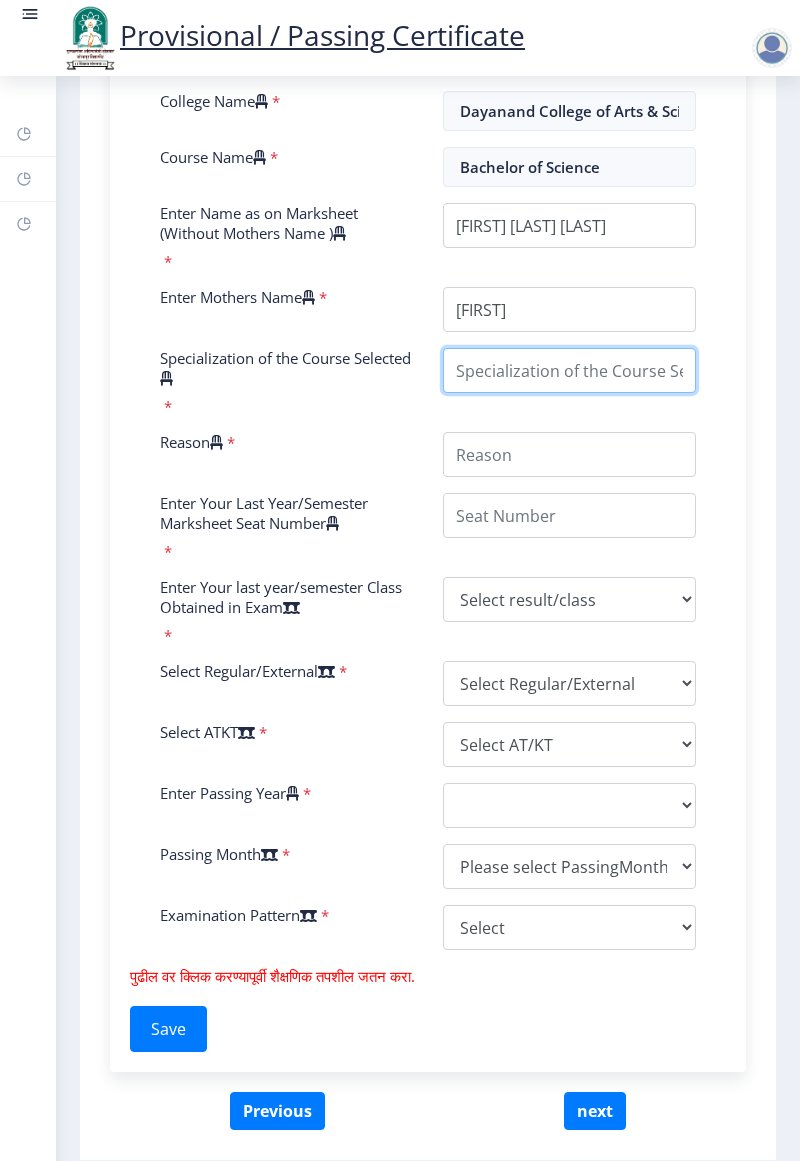 scroll, scrollTop: 596, scrollLeft: 0, axis: vertical 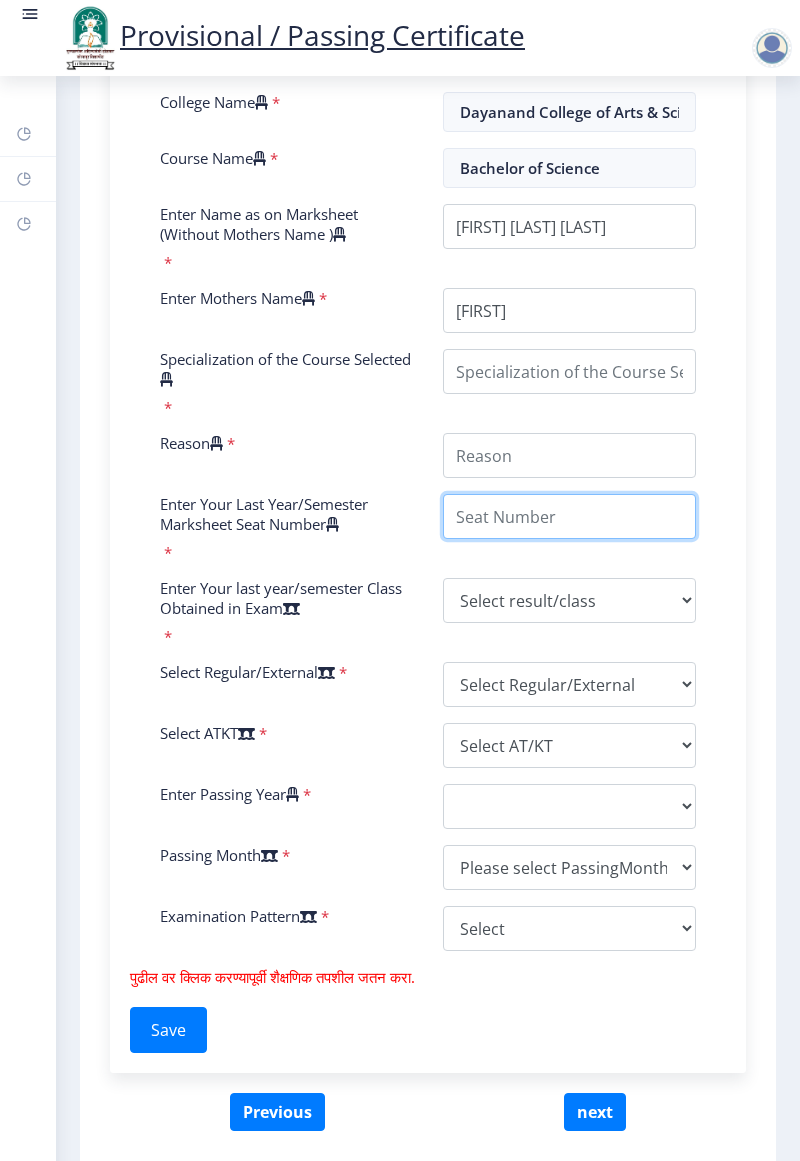 click on "Enter Your PRN Number    * [PRN] Verify Edit College Name   * Dayanand College of Arts & Science Course Name   * Bachelor of Science  Enter Name as on Marksheet (Without Mothers Name )   *  Enter Mothers Name    *  Specialization of the Course Selected    *  Reason    *  Enter Your Last Year/Semester Marksheet Seat Number   * Enter Your last year/semester Class Obtained in Exam   * Select result/class  DISTINCTION   FIRST CLASS   HIGHER SECOND CLASS   SECOND CLASS   PASS CLASS   SUCCESSFUL   OUTSTANDING - EXEMPLARY  Grade O Grade A+ Grade A Grade B+ Grade B Grade C+ Grade C Grade F/FC Grade F Grade D Grade E FIRST CLASS WITH DISTINCTION Select Regular/External   *  Select Regular/External   Regular  External  Special Select ATKT   *  Select AT/KT   None ATKT  Enter Passing Year   *  2025   2024   2023   2022   2021   2020   2019   2018   2017   2016   2015   2014   2013   2012   2011   2010   2009   2008   2007   2006   2005   2004   2003   2002   2001   2000   1999  * *" at bounding box center [428, 498] 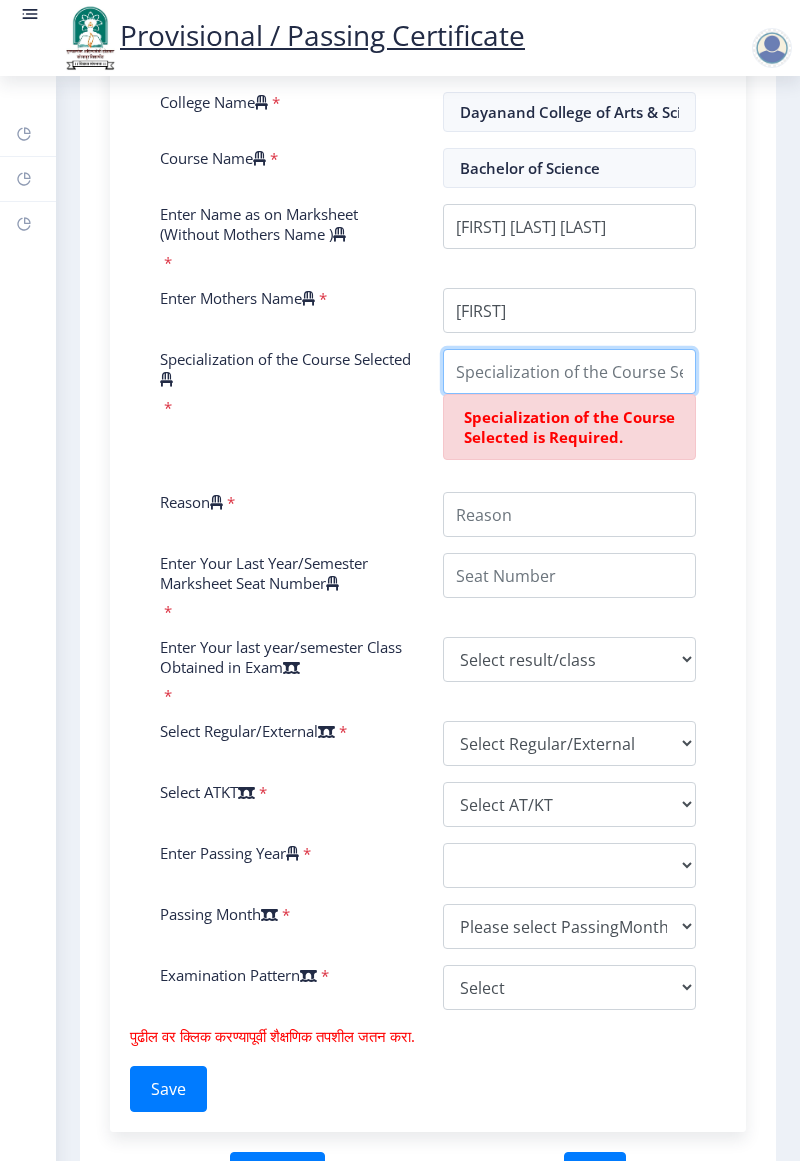 click on "Specialization of the Course Selected" at bounding box center (569, 371) 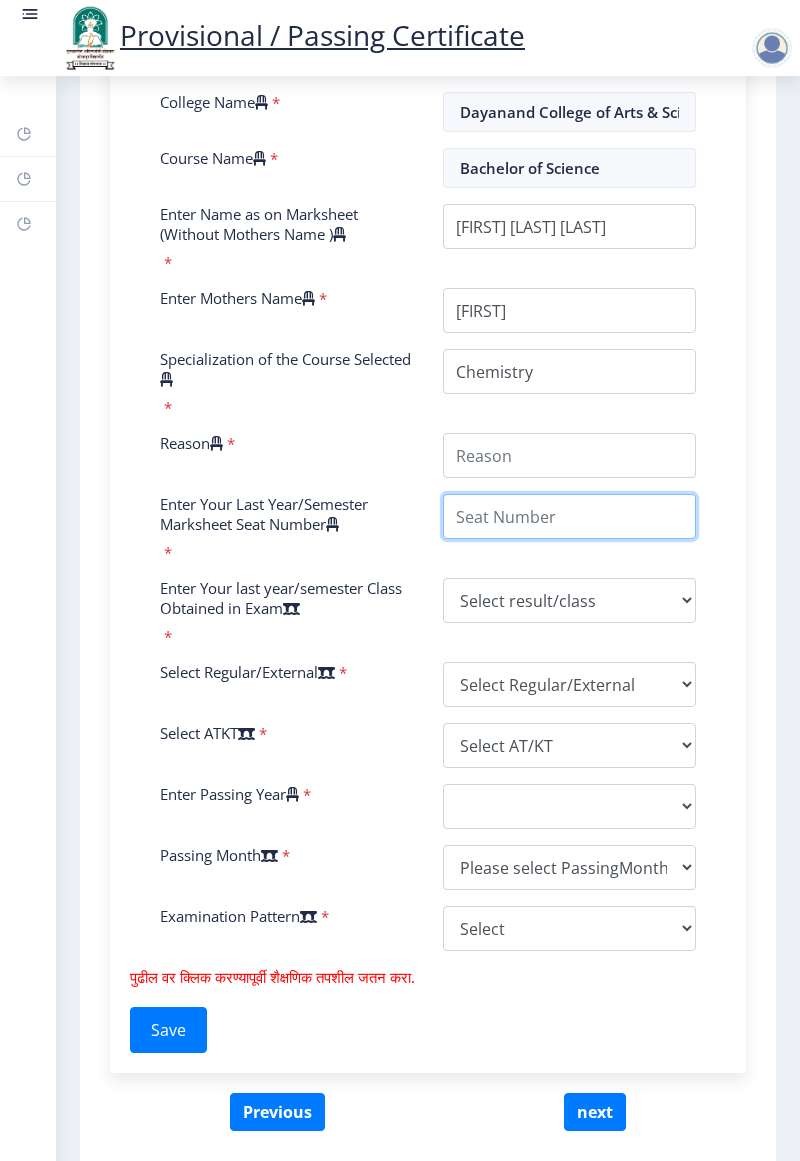 click on "Enter Your Last Year/Semester Marksheet Seat Number" at bounding box center (569, 516) 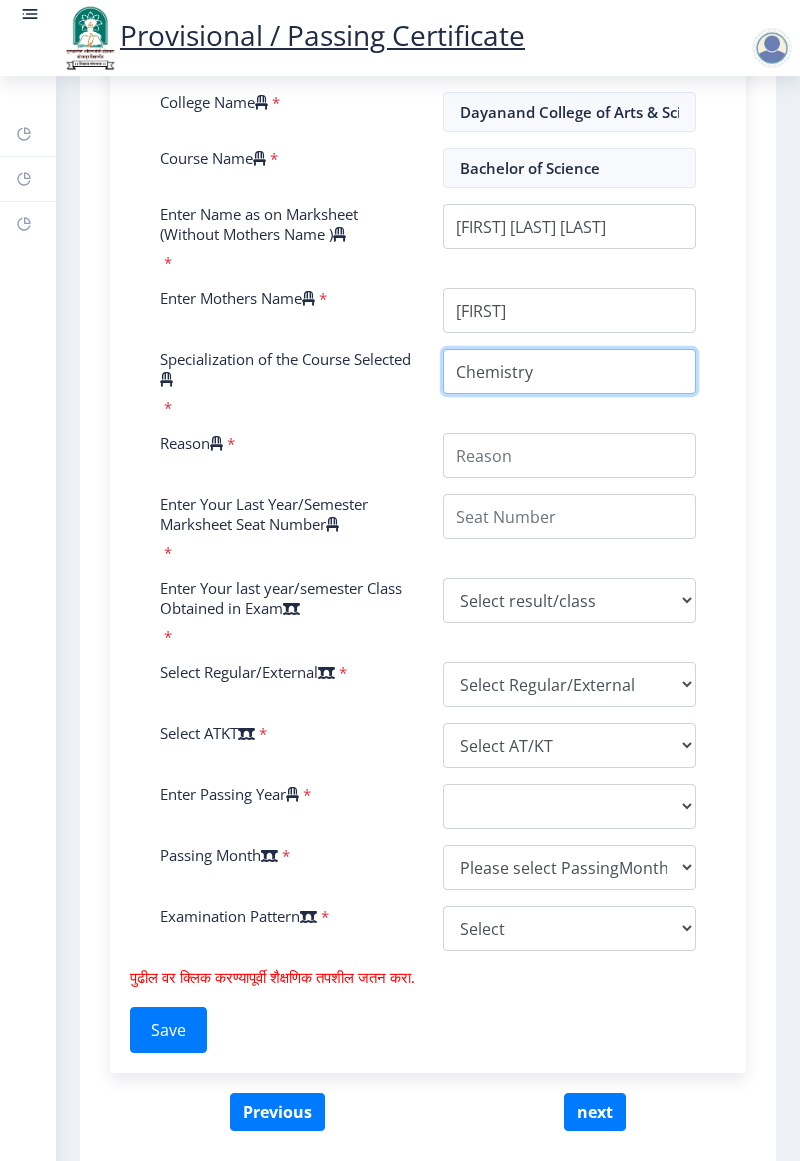 click on "Specialization of the Course Selected" at bounding box center [569, 371] 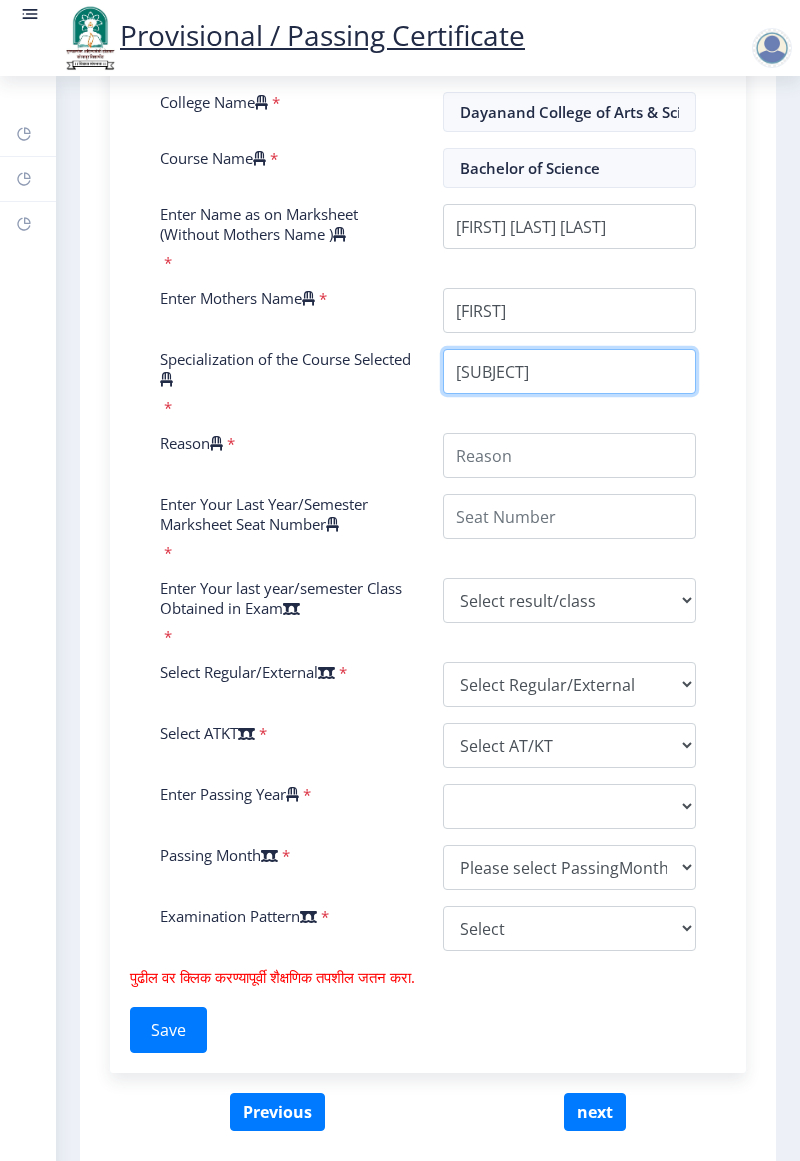type on "C" 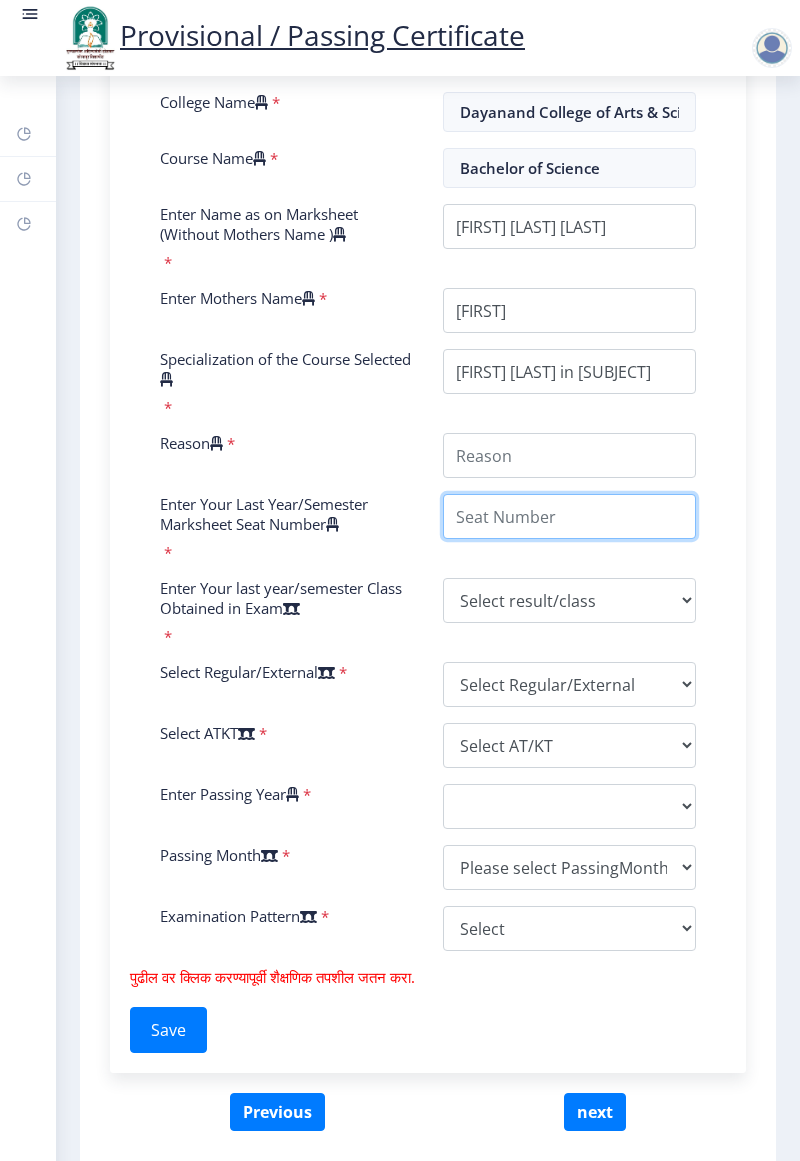 click on "Enter Your Last Year/Semester Marksheet Seat Number" at bounding box center [569, 516] 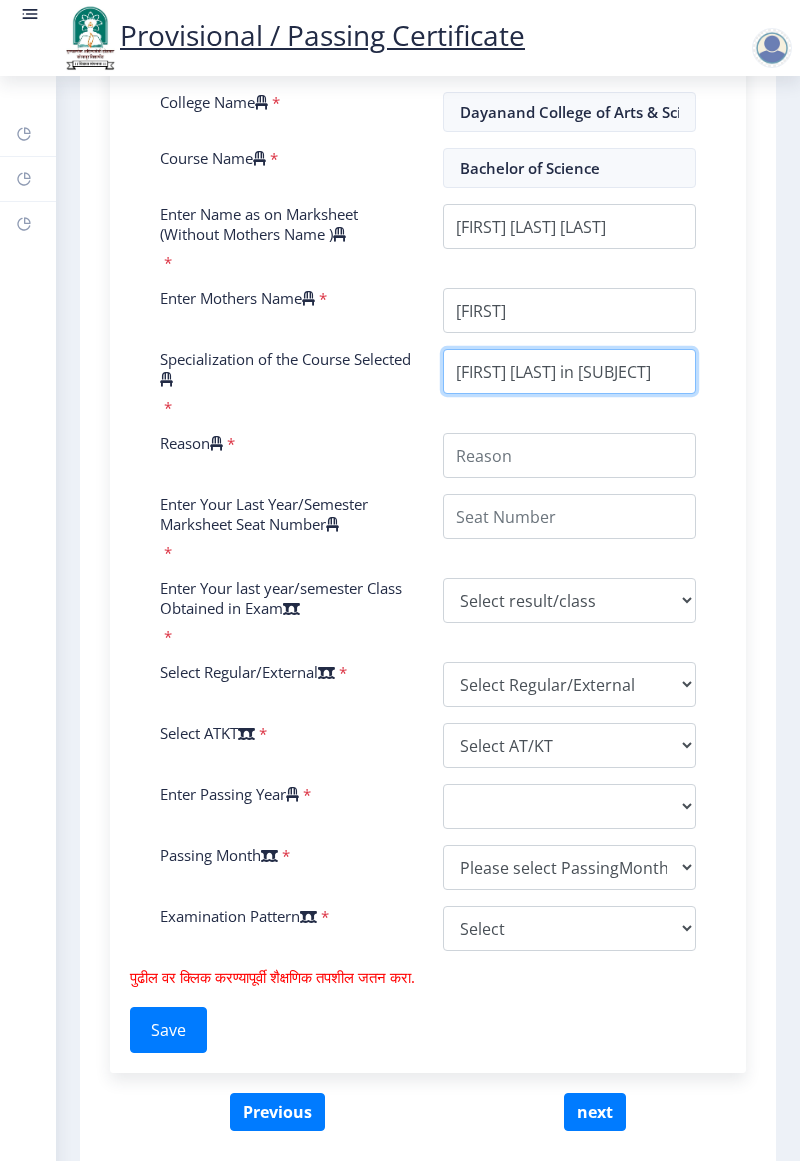 click on "Specialization of the Course Selected" at bounding box center (569, 371) 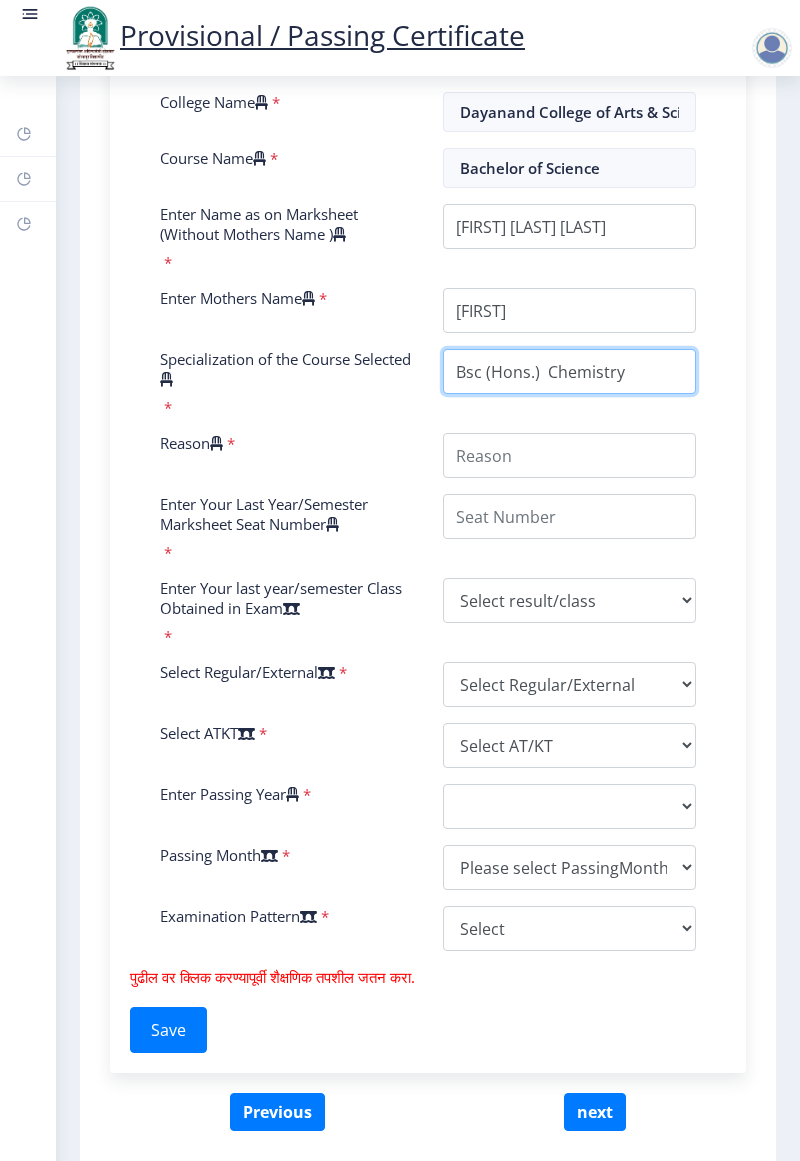 type on "Bsc (Hons.)  Chemistry" 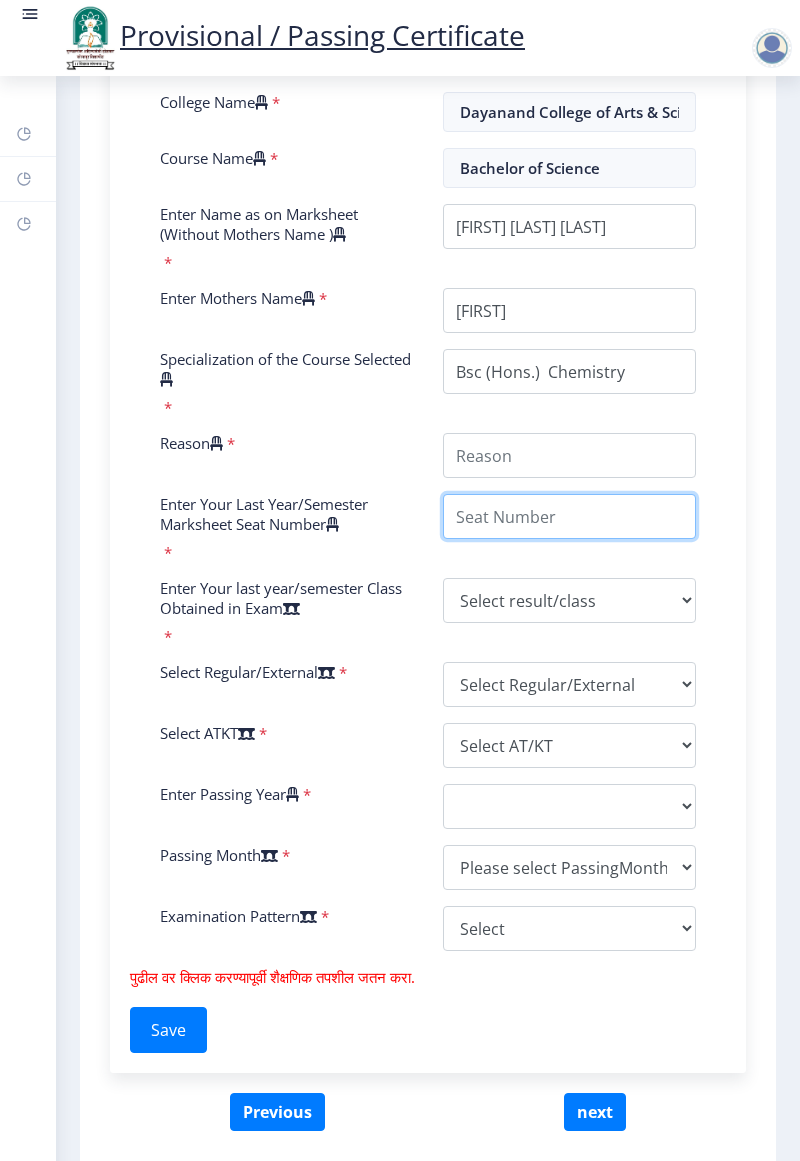 click on "Enter Your Last Year/Semester Marksheet Seat Number" at bounding box center (569, 516) 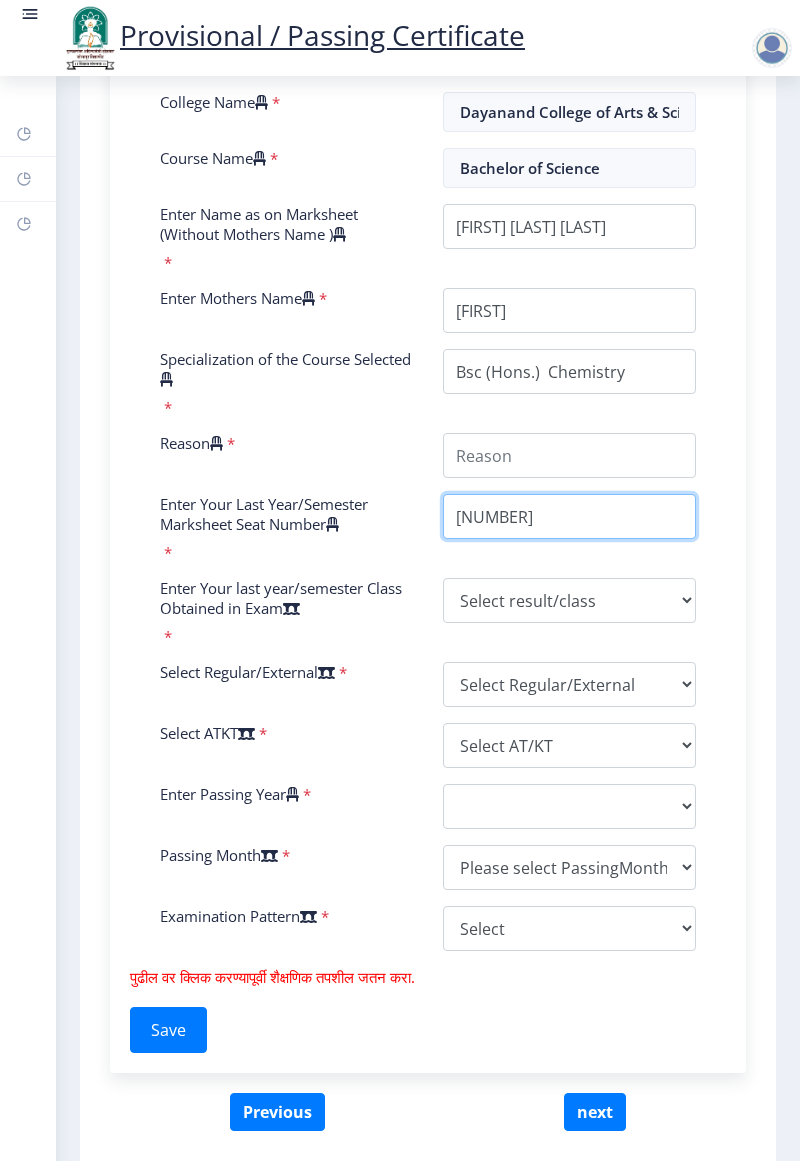 type on "[NUMBER]" 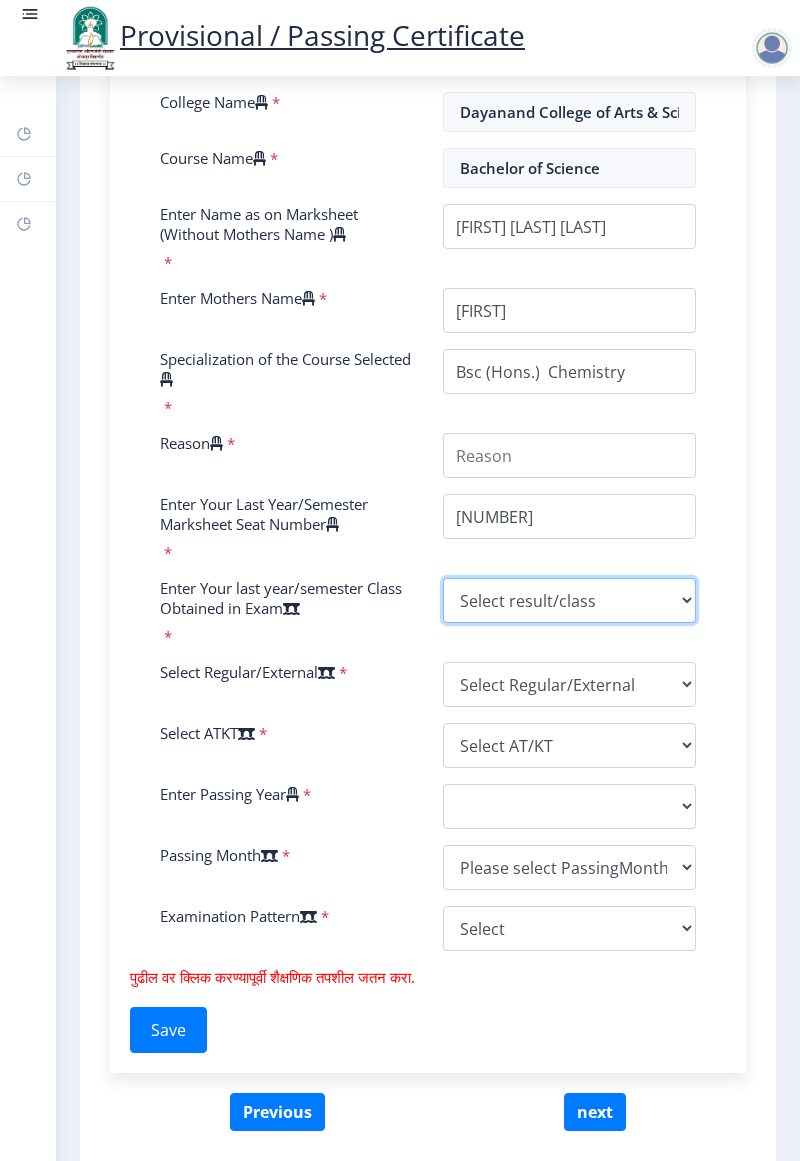 click on "Select result/class  DISTINCTION   FIRST CLASS   HIGHER SECOND CLASS   SECOND CLASS   PASS CLASS   SUCCESSFUL   OUTSTANDING - EXEMPLARY  Grade O Grade A+ Grade A Grade B+ Grade B Grade C+ Grade C Grade F/FC Grade F Grade D Grade E FIRST CLASS WITH DISTINCTION" at bounding box center [569, 600] 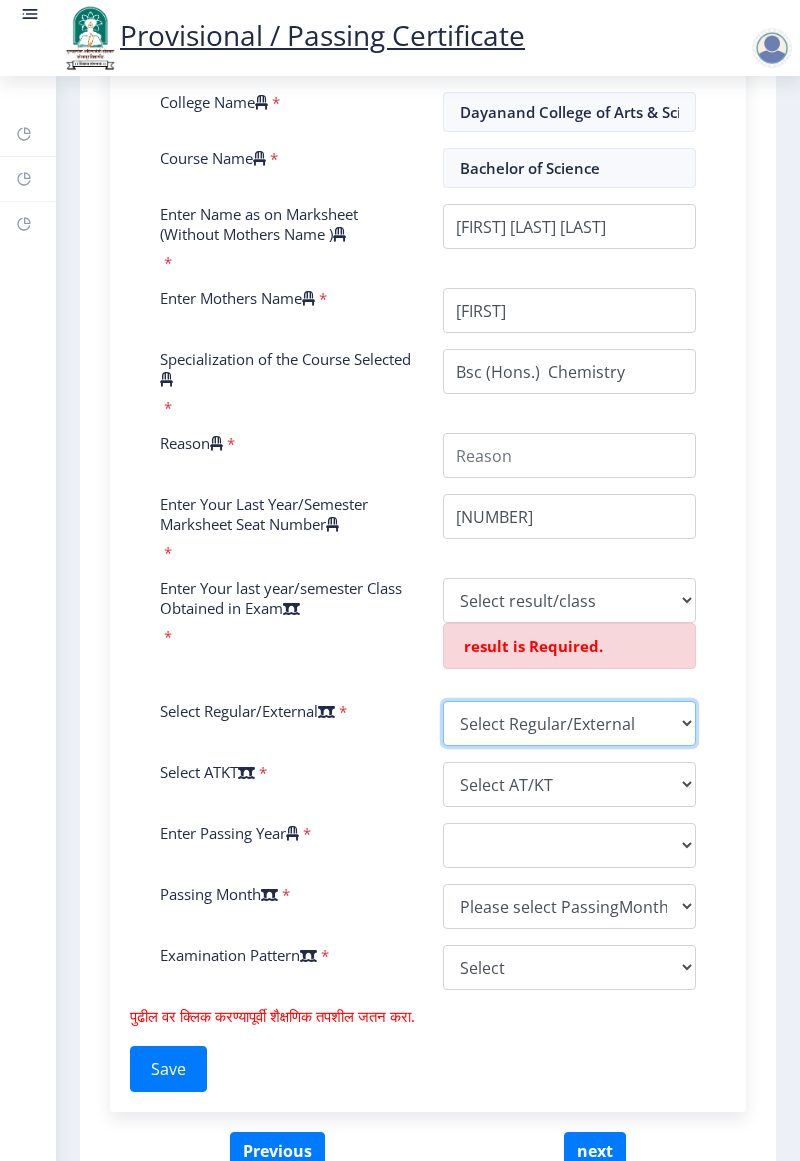 click on "Select Regular/External   Regular  External  Special" at bounding box center (569, 723) 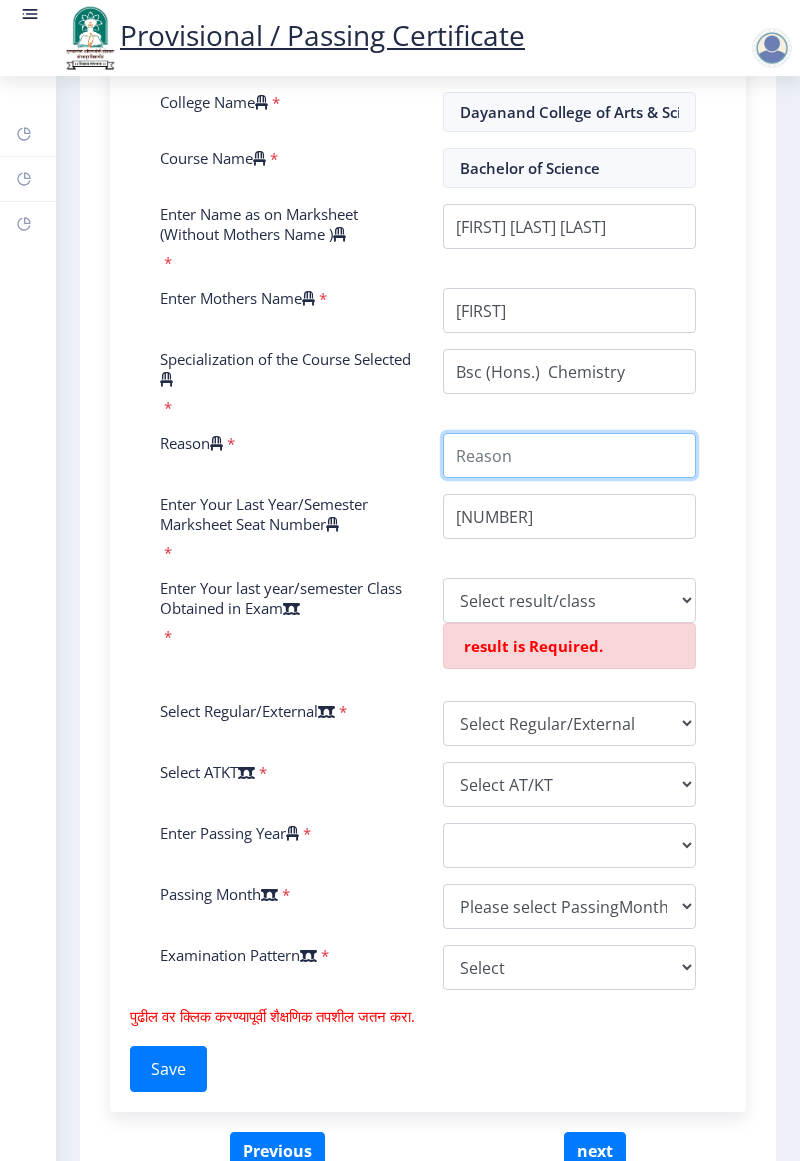 click on "Reason" at bounding box center (569, 455) 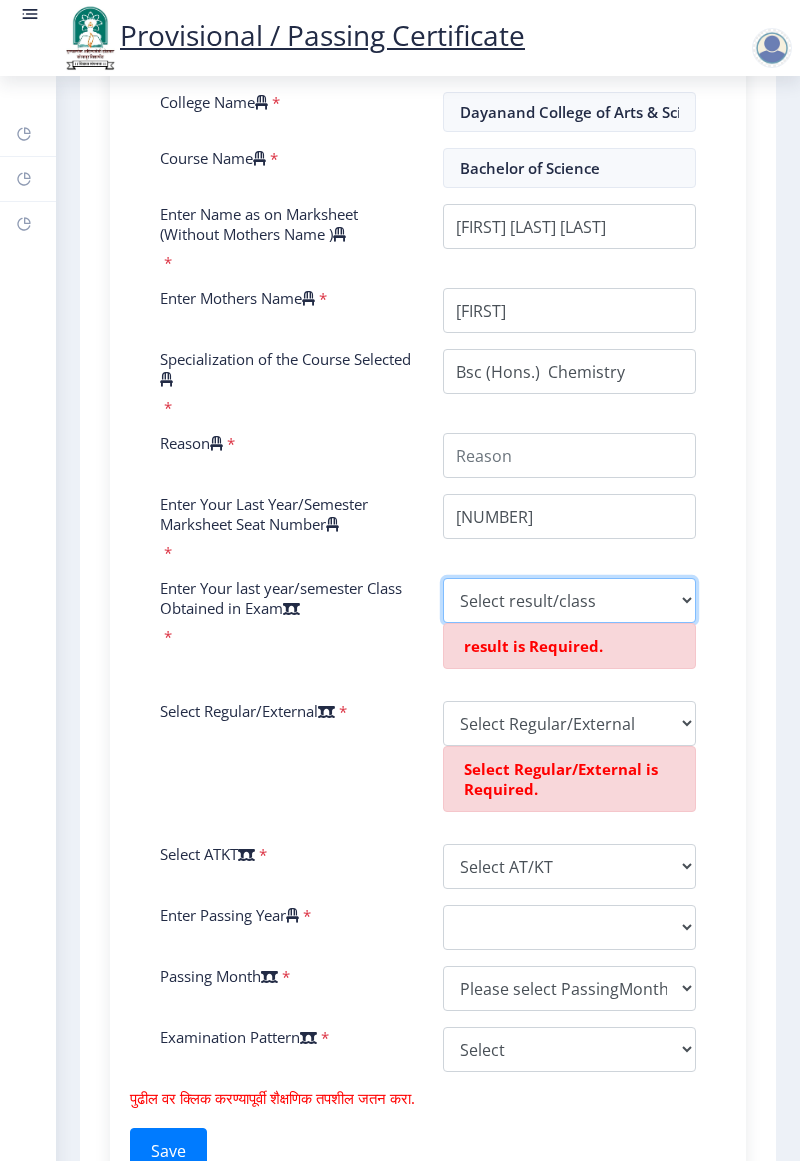 click on "Enter Your PRN Number    * [PRN] Verify Edit College Name   * Dayanand College of Arts & Science Course Name   * Bachelor of Science  Enter Name as on Marksheet (Without Mothers Name )   *  Enter Mothers Name    *  Specialization of the Course Selected    *  Reason    *  Enter Your Last Year/Semester Marksheet Seat Number   * Enter Your last year/semester Class Obtained in Exam   * Select result/class  DISTINCTION   FIRST CLASS   HIGHER SECOND CLASS   SECOND CLASS   PASS CLASS   SUCCESSFUL   OUTSTANDING - EXEMPLARY  Grade O Grade A+ Grade A Grade B+ Grade B Grade C+ Grade C Grade F/FC Grade F Grade D Grade E FIRST CLASS WITH DISTINCTION result is Required. Select Regular/External   *  Select Regular/External   Regular  External  Special Select Regular/External is Required. Select ATKT   *  Select AT/KT   None ATKT  Enter Passing Year   *  2025   2024   2023   2022   2021   2020   2019   2018   2017   2016   2015   2014   2013   2012   2011   2010   2009   2008   2007  * *" at bounding box center (428, 559) 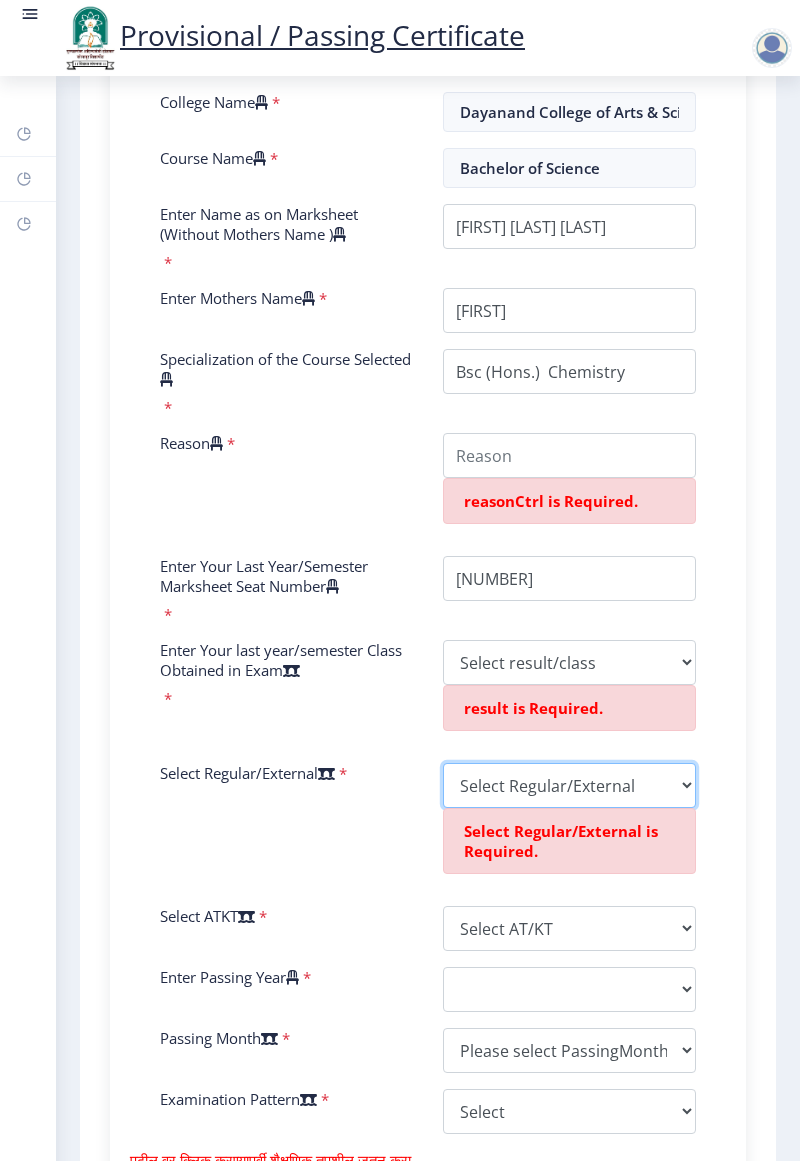 click on "Select Regular/External   Regular  External  Special" at bounding box center (569, 785) 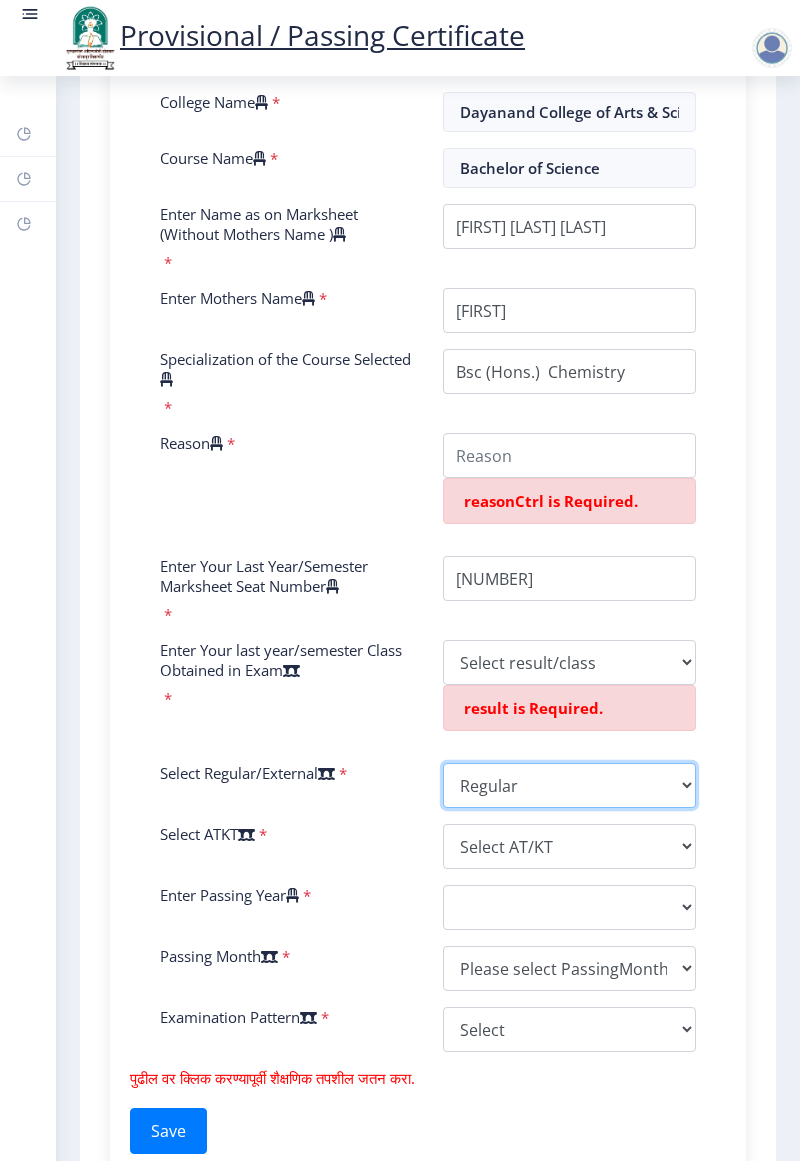 scroll, scrollTop: 696, scrollLeft: 0, axis: vertical 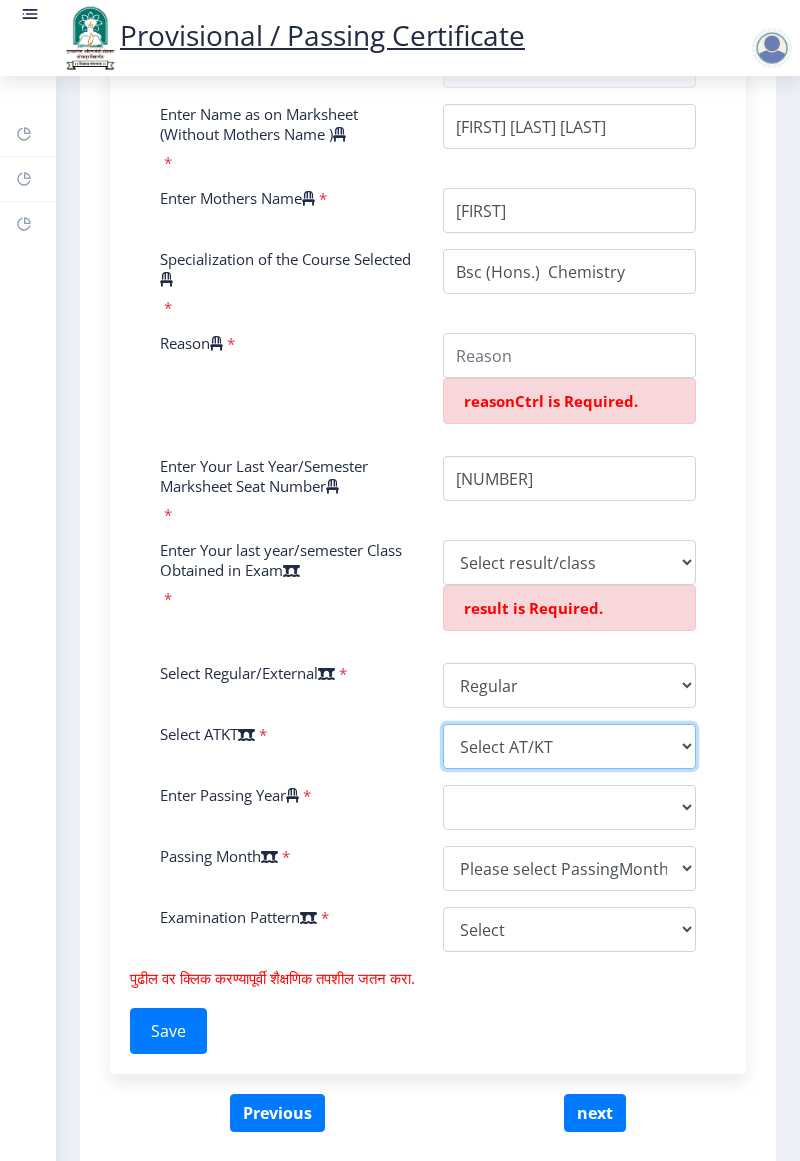 click on "Select AT/KT   None ATKT" at bounding box center (569, 746) 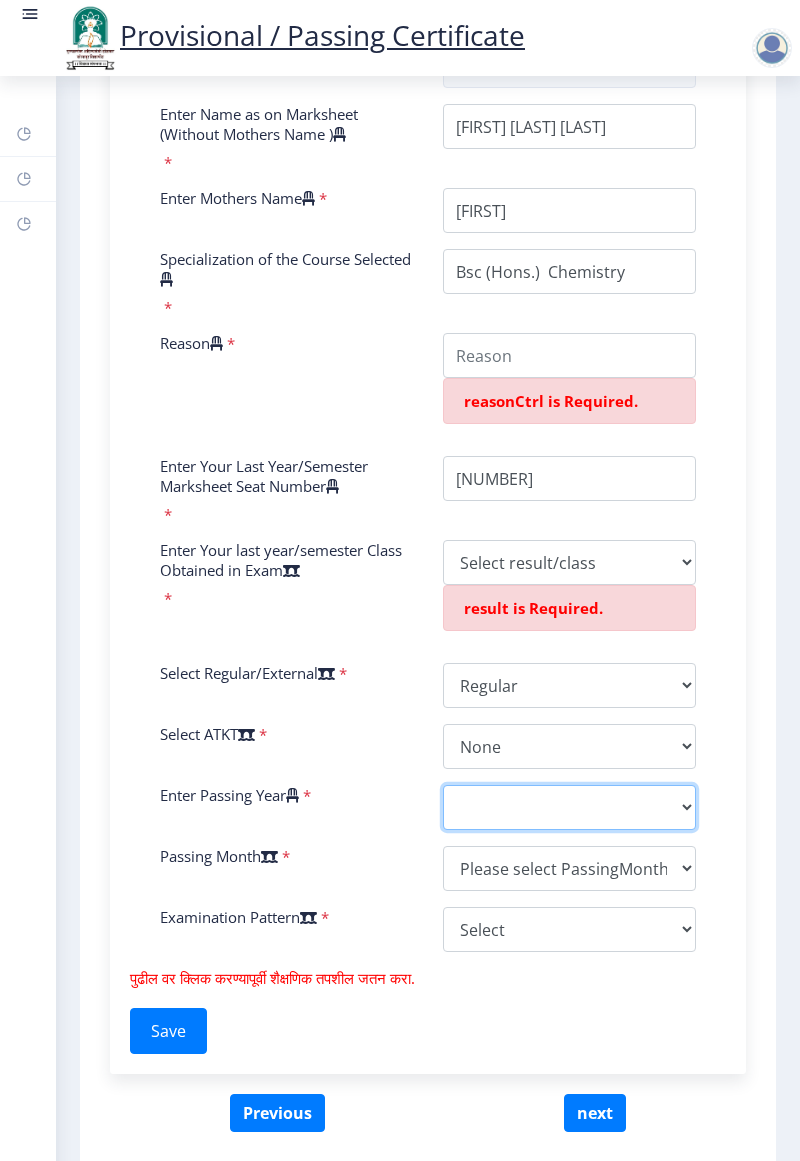 click on "2025   2024   2023   2022   2021   2020   2019   2018   2017   2016   2015   2014   2013   2012   2011   2010   2009   2008   2007   2006   2005   2004   2003   2002   2001   2000   1999   1998   1997   1996   1995   1994   1993   1992   1991   1990   1989   1988   1987   1986   1985   1984   1983   1982   1981   1980   1979   1978   1977   1976   1975   1974   1973   1972   1971   1970   1969   1968   1967" at bounding box center (569, 807) 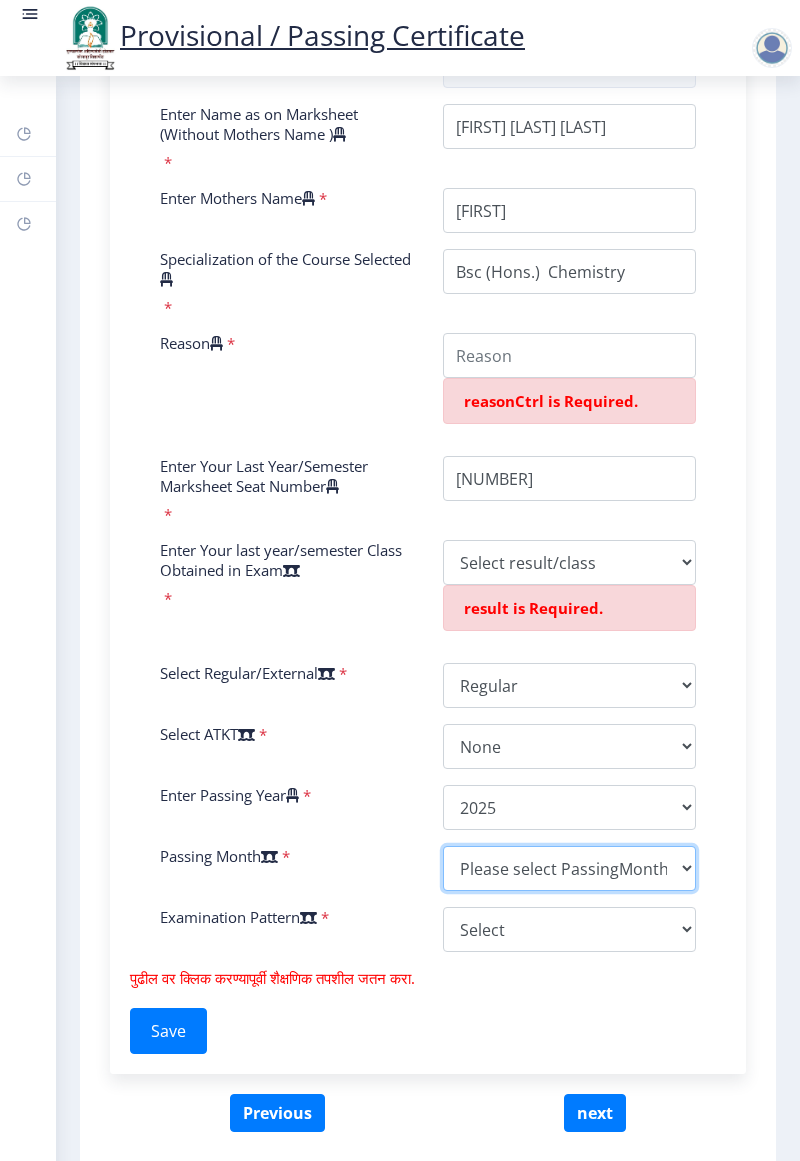 click on "Please select PassingMonth  (01) January (02) February (03) March (04) April (05) May (06) June (07) July (08) August (09) September (10) October (11) November (12) December" at bounding box center [569, 868] 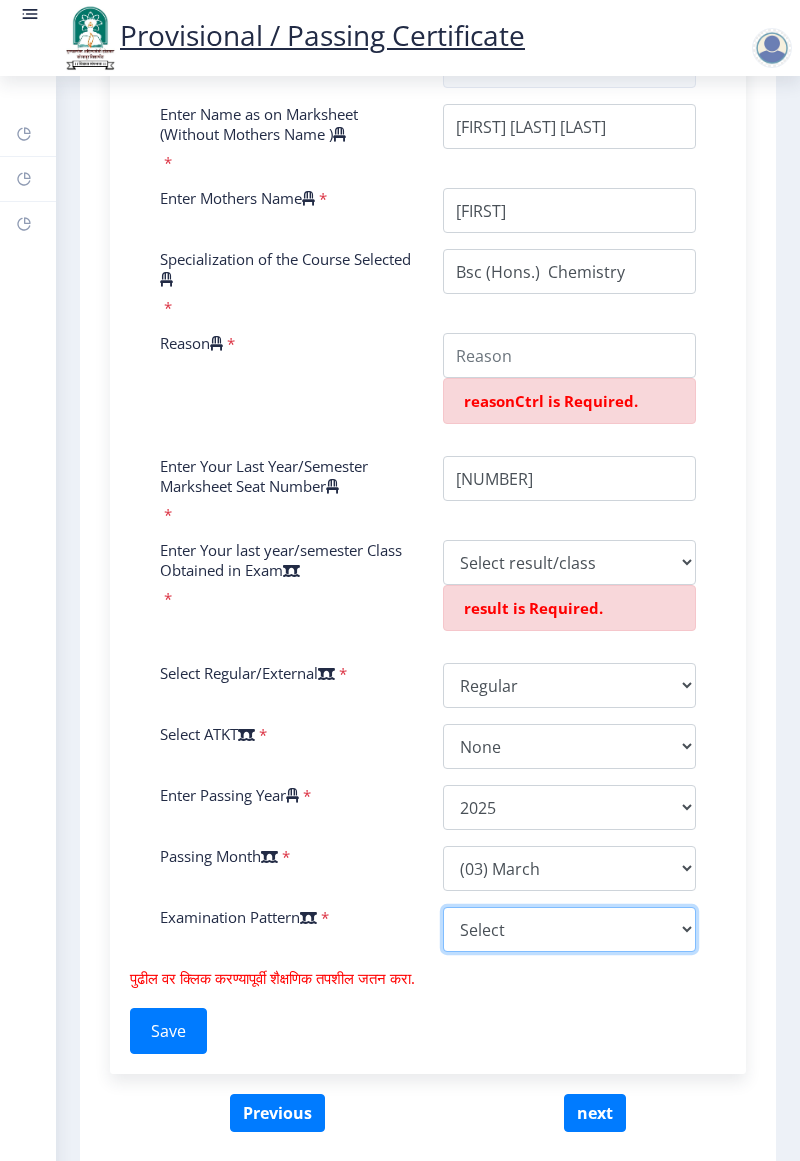 click on "Select  Yearly Semester" at bounding box center (569, 929) 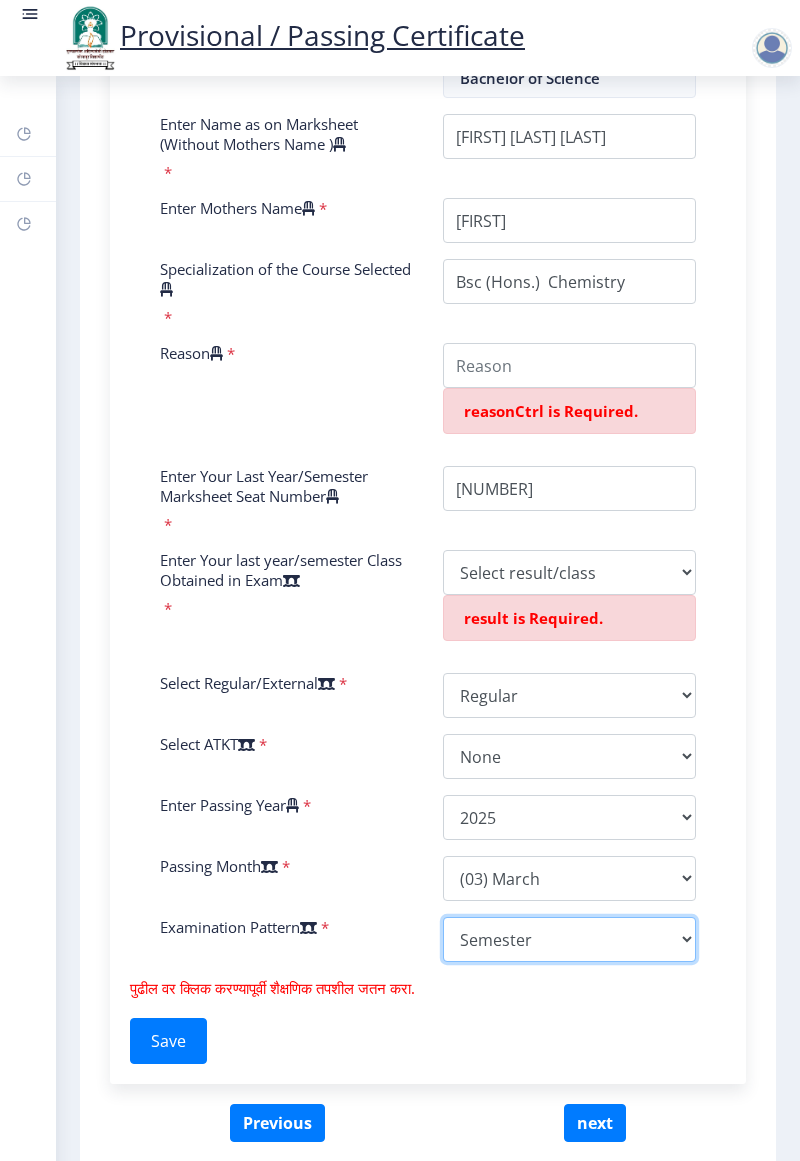 scroll, scrollTop: 696, scrollLeft: 0, axis: vertical 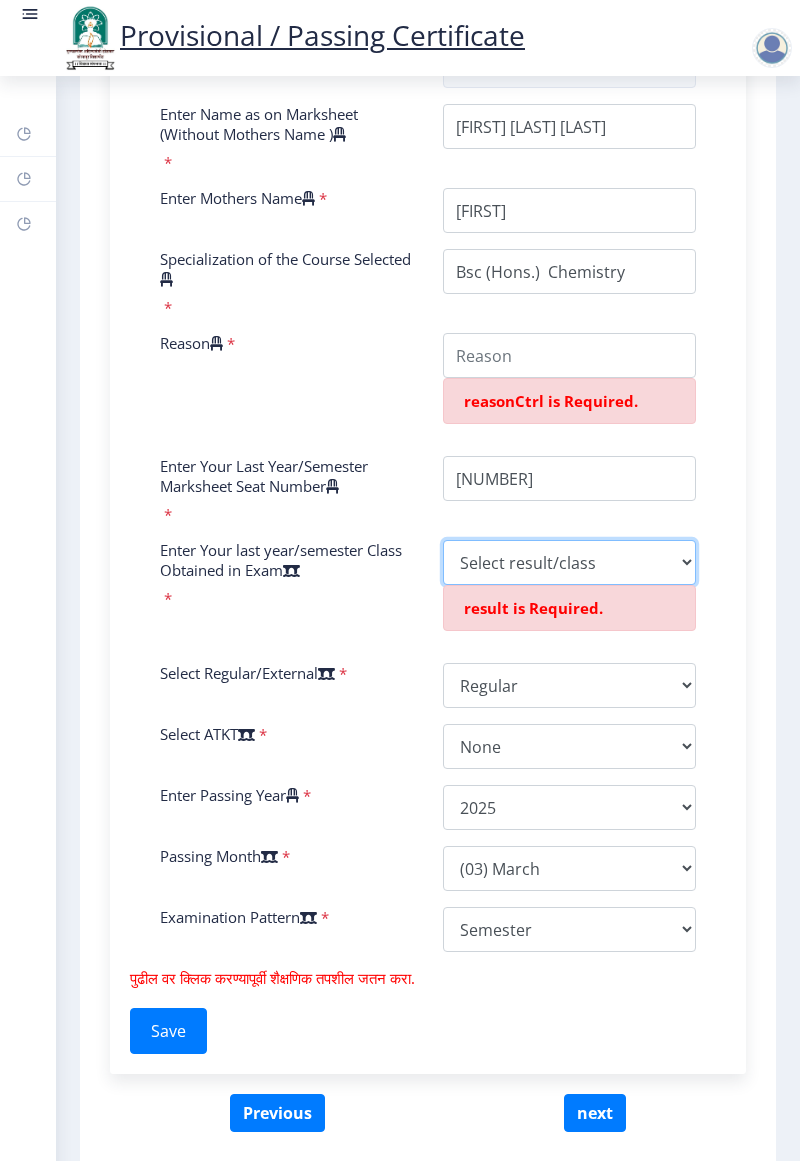 click on "Select result/class  DISTINCTION   FIRST CLASS   HIGHER SECOND CLASS   SECOND CLASS   PASS CLASS   SUCCESSFUL   OUTSTANDING - EXEMPLARY  Grade O Grade A+ Grade A Grade B+ Grade B Grade C+ Grade C Grade F/FC Grade F Grade D Grade E FIRST CLASS WITH DISTINCTION" at bounding box center [569, 562] 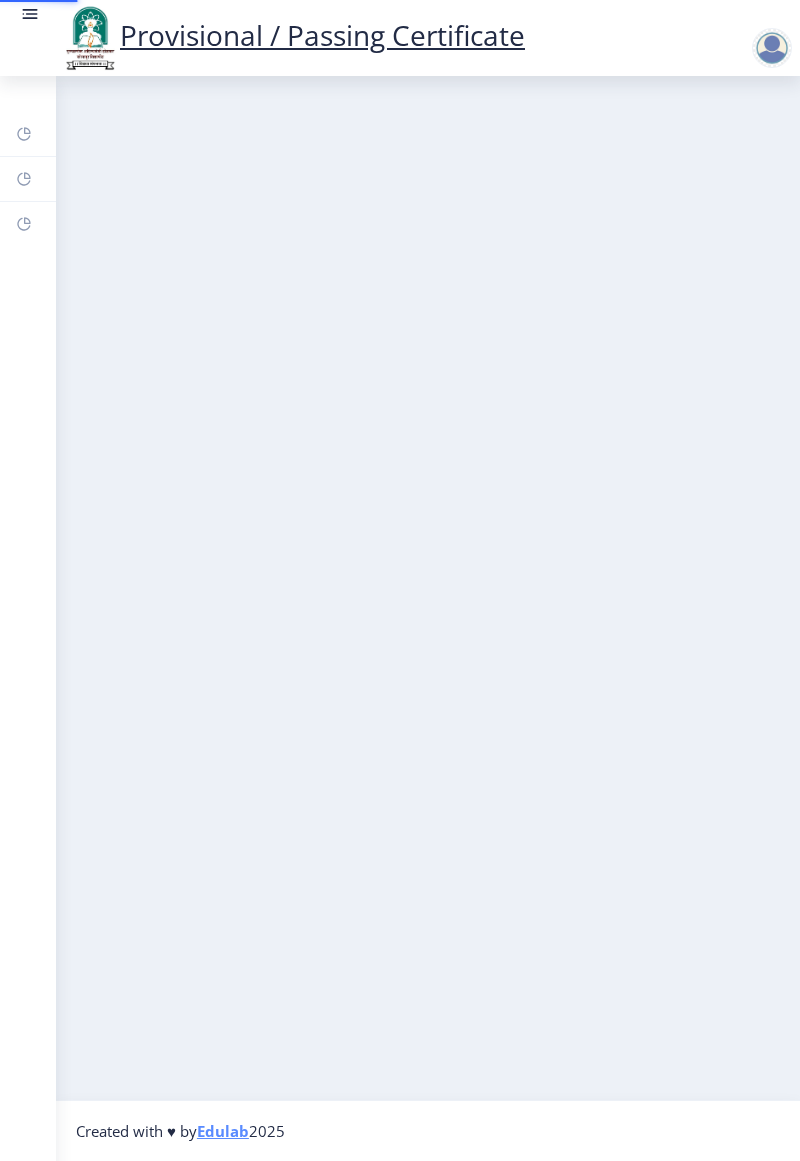scroll, scrollTop: 0, scrollLeft: 0, axis: both 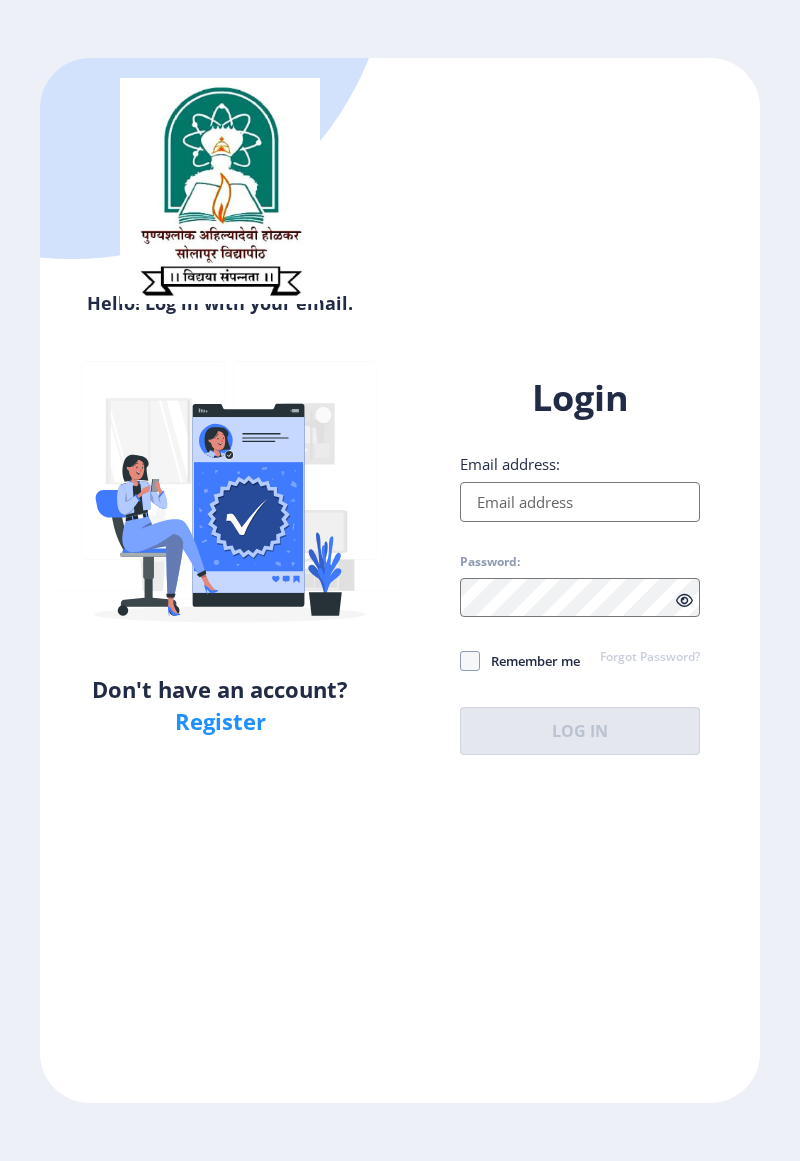 select 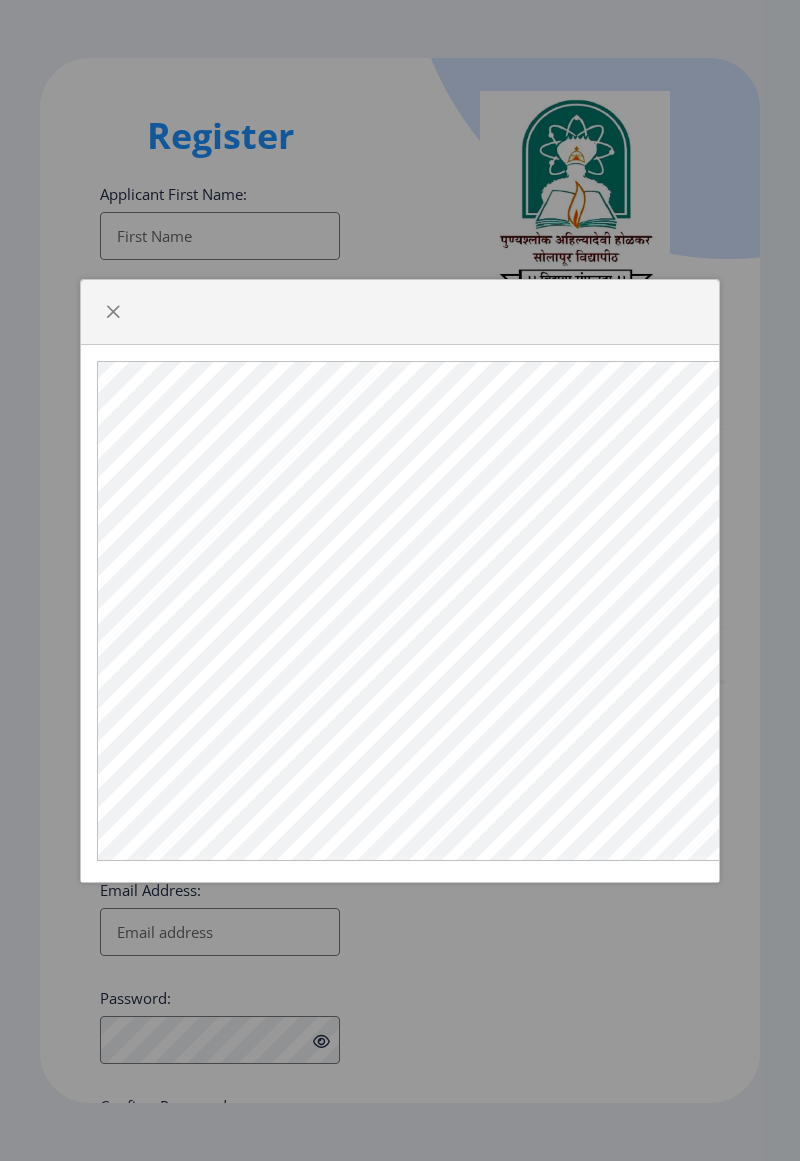 click 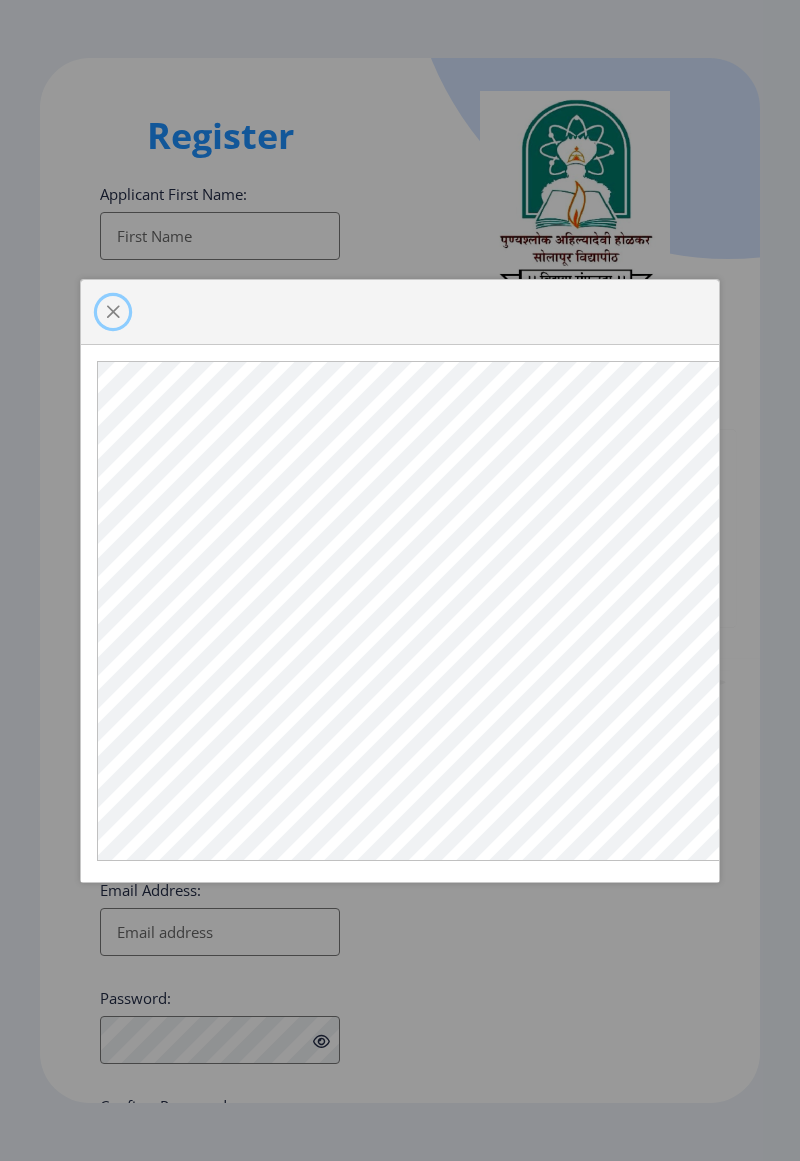 click 